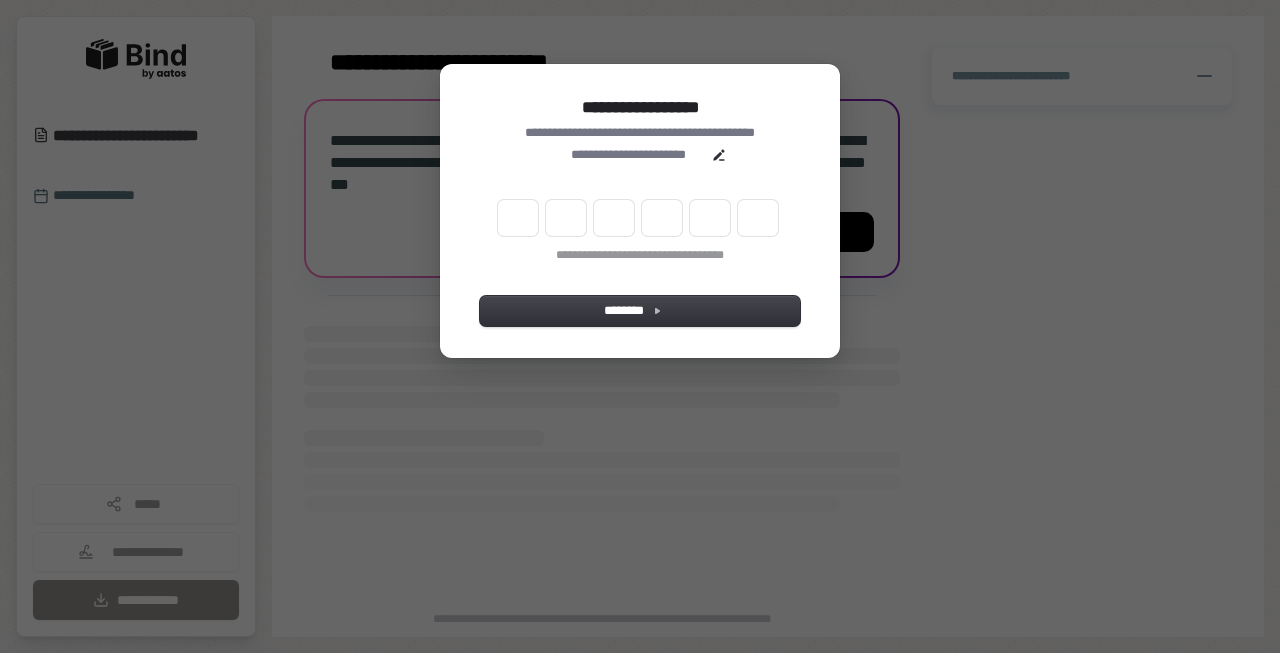 scroll, scrollTop: 0, scrollLeft: 0, axis: both 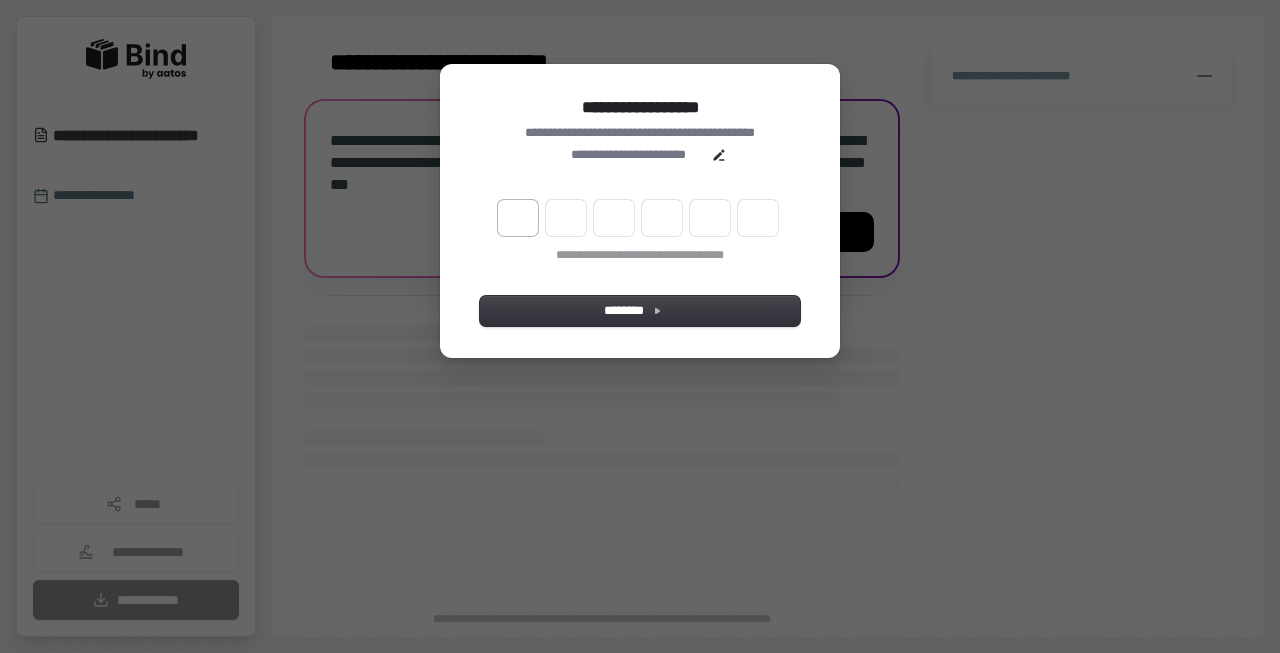 click at bounding box center (518, 218) 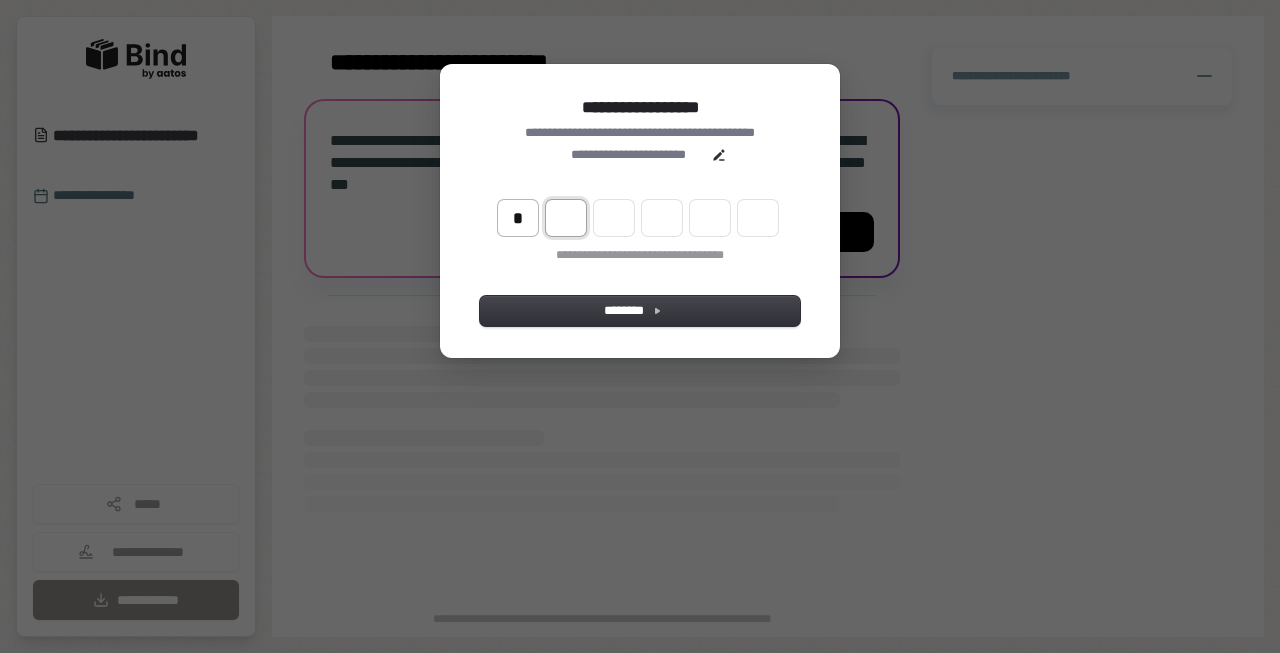 type on "*" 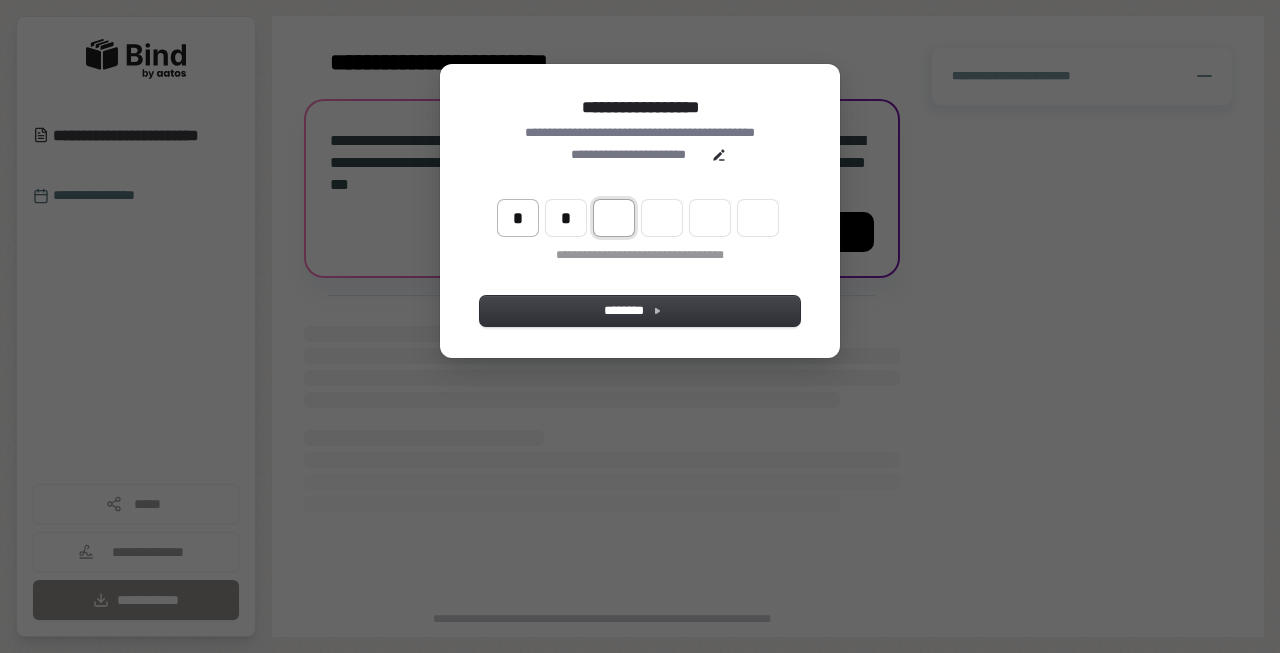 type on "**" 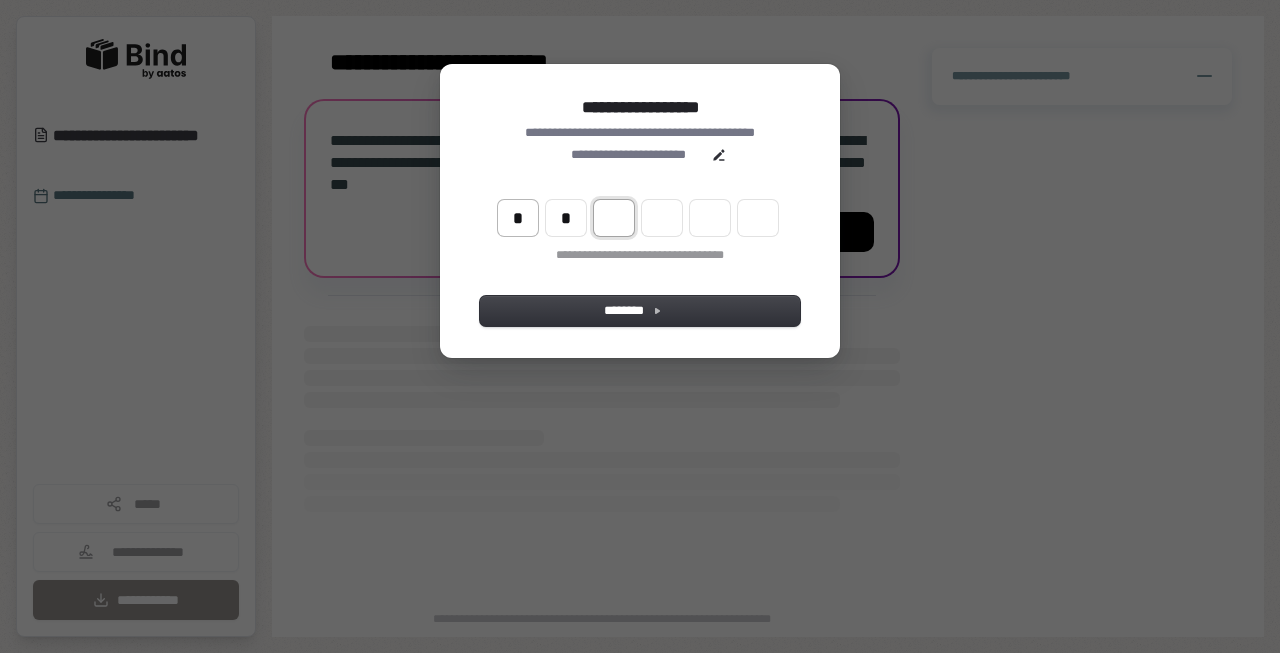 type on "*" 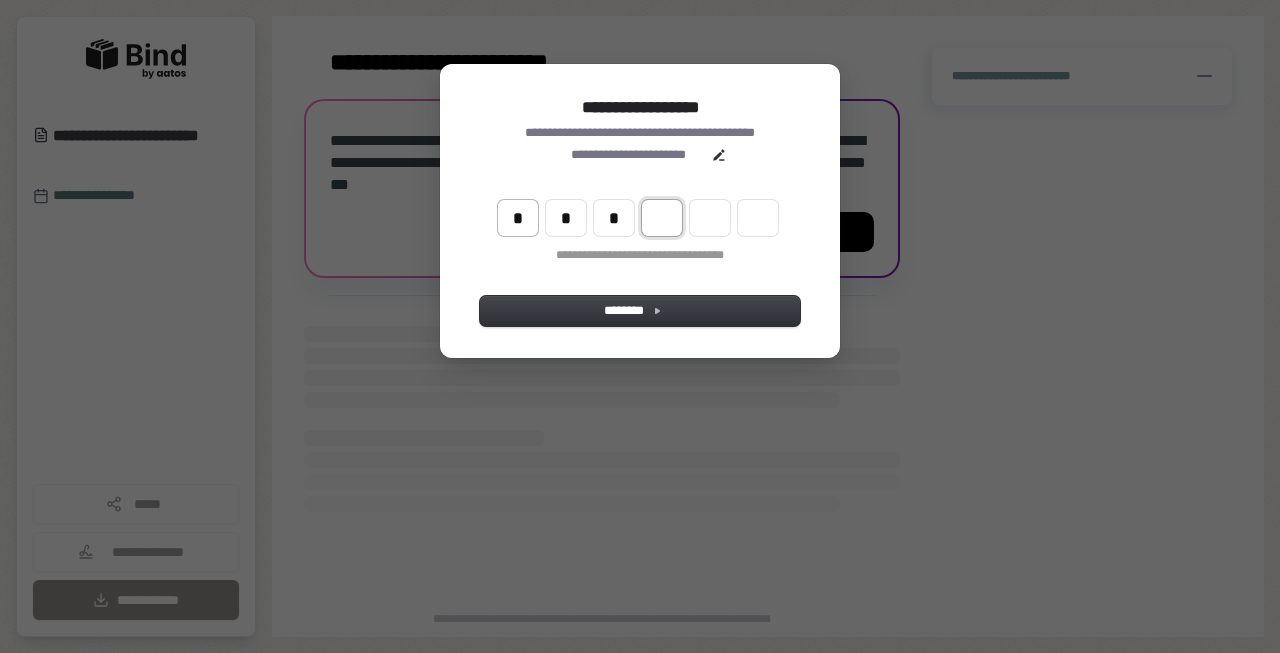 type on "***" 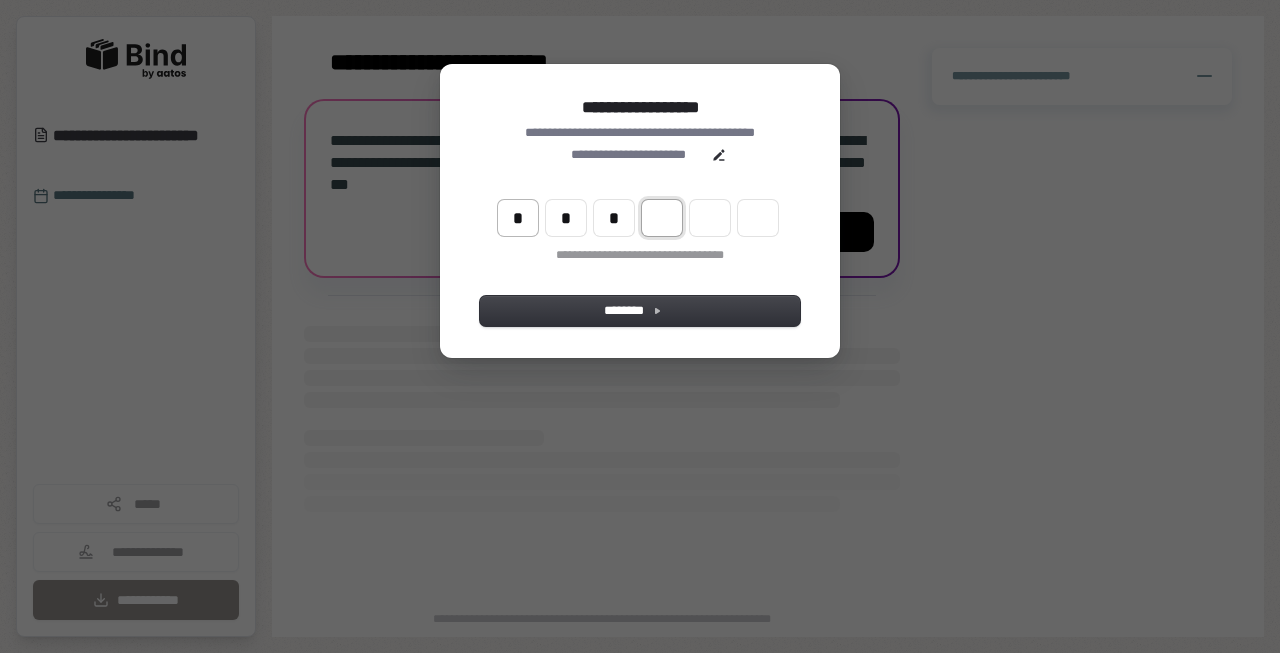 type on "*" 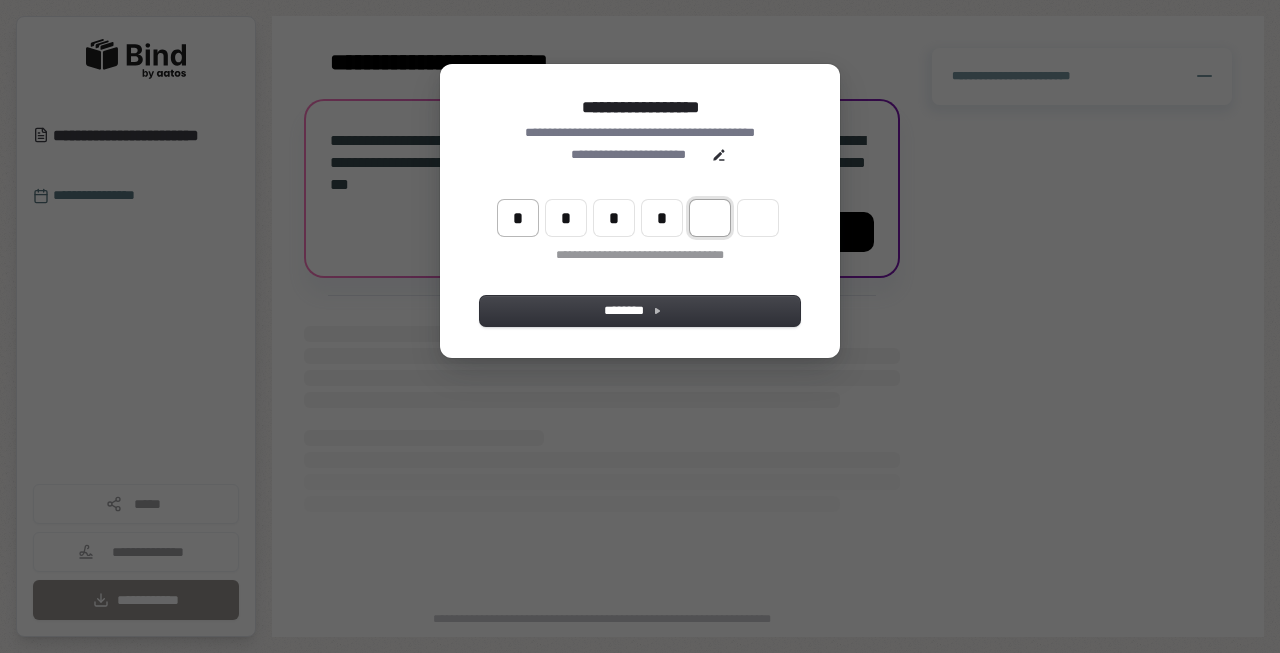 type on "****" 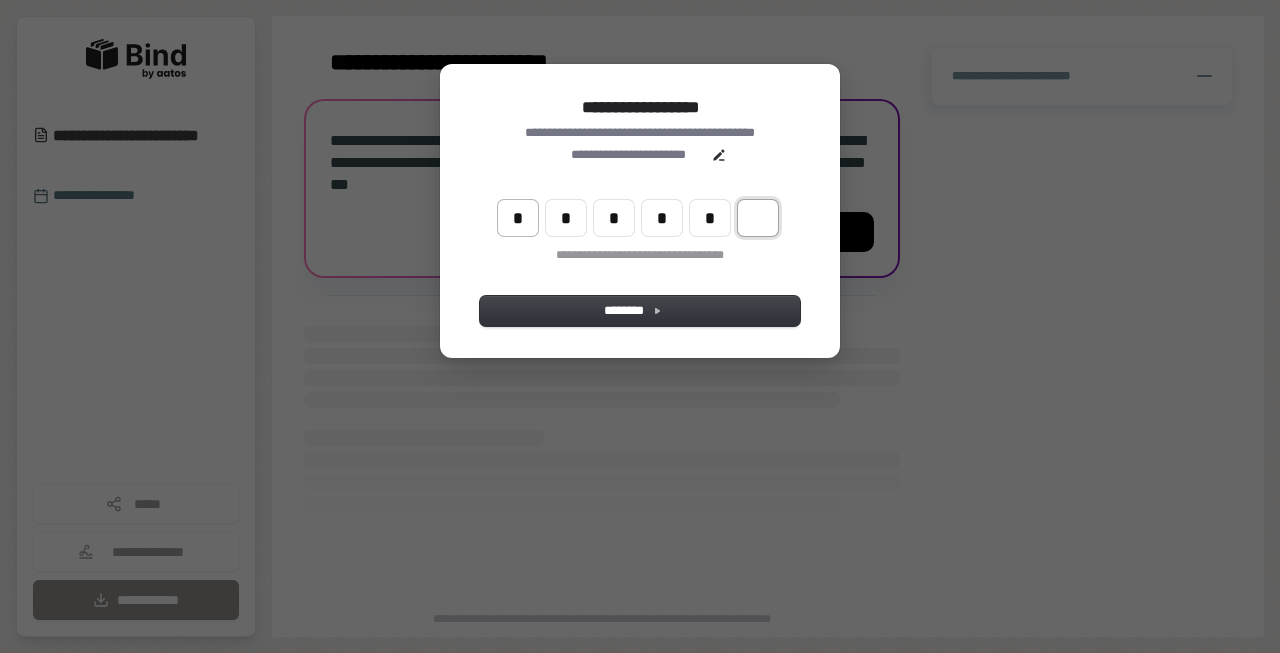 type on "******" 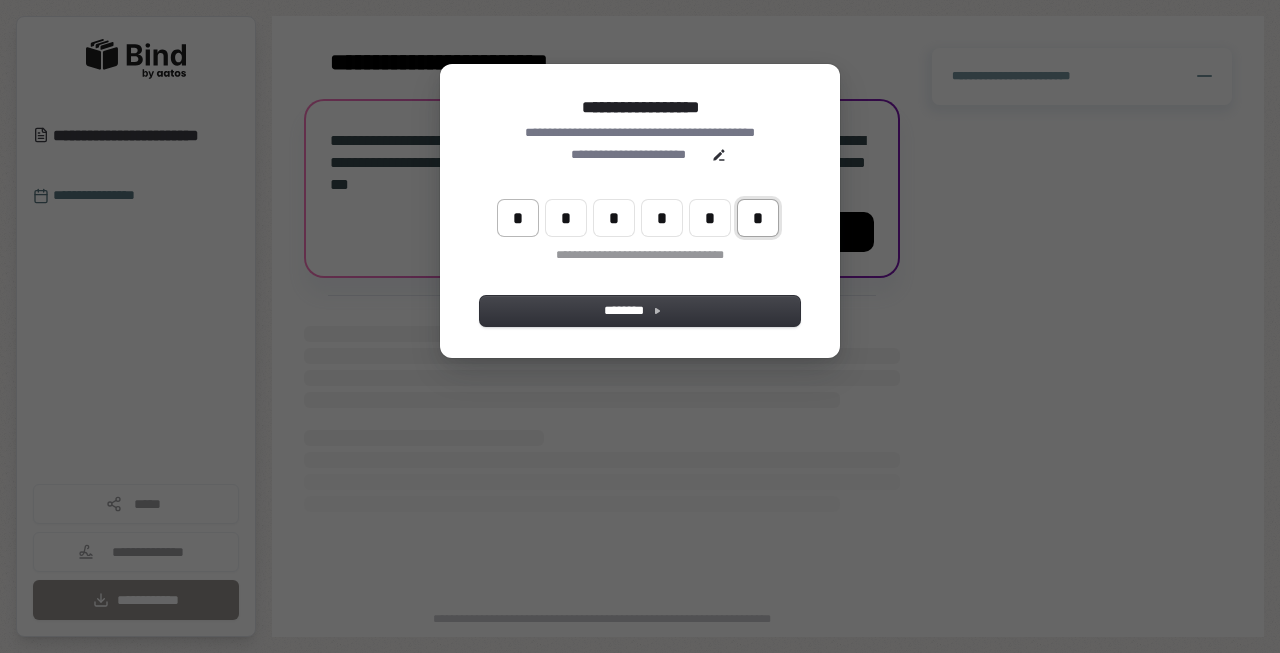 type on "*" 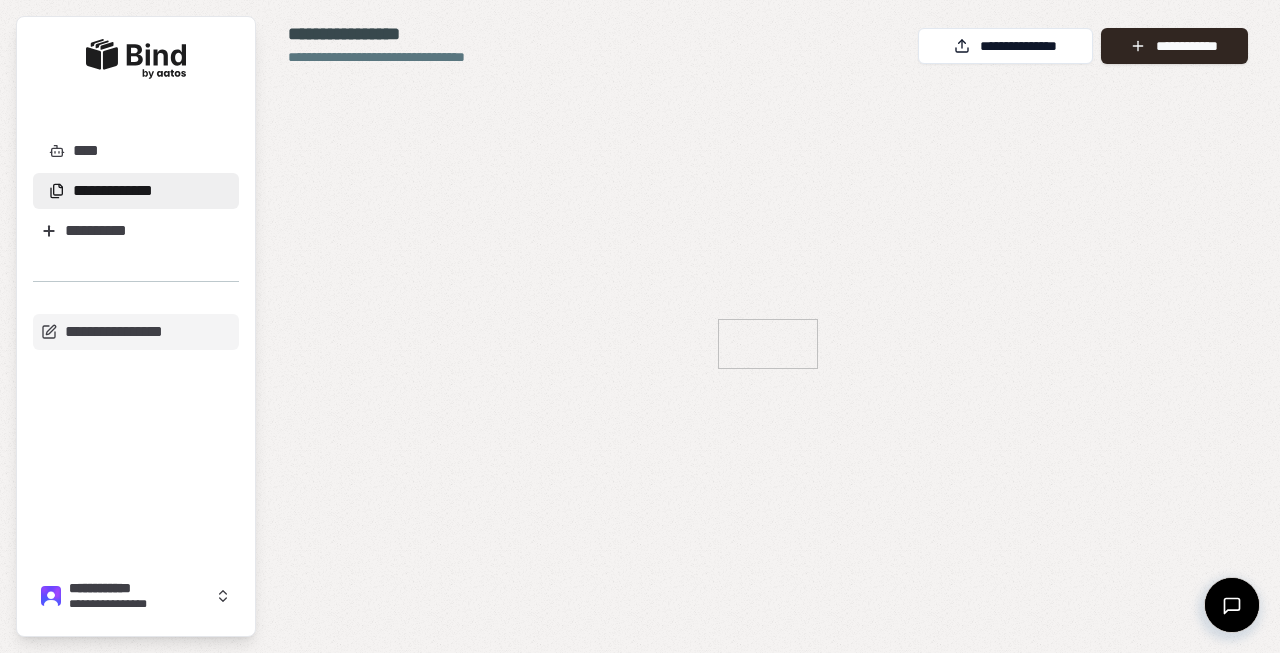 scroll, scrollTop: 0, scrollLeft: 0, axis: both 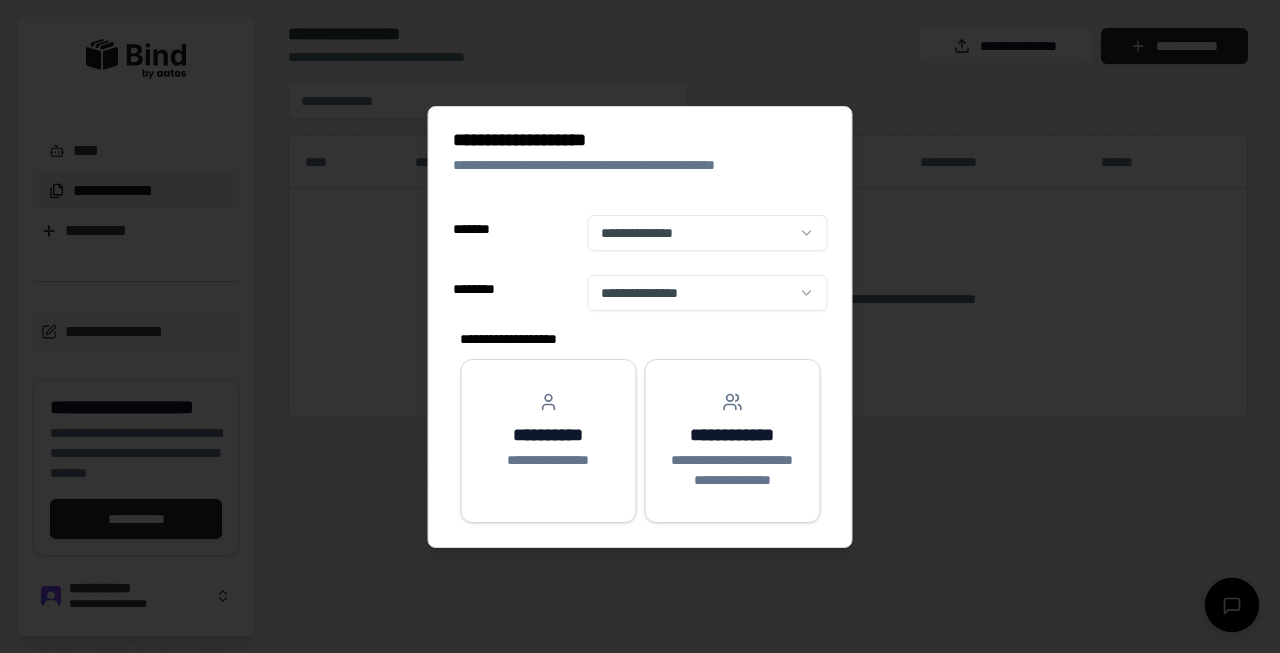 select on "**" 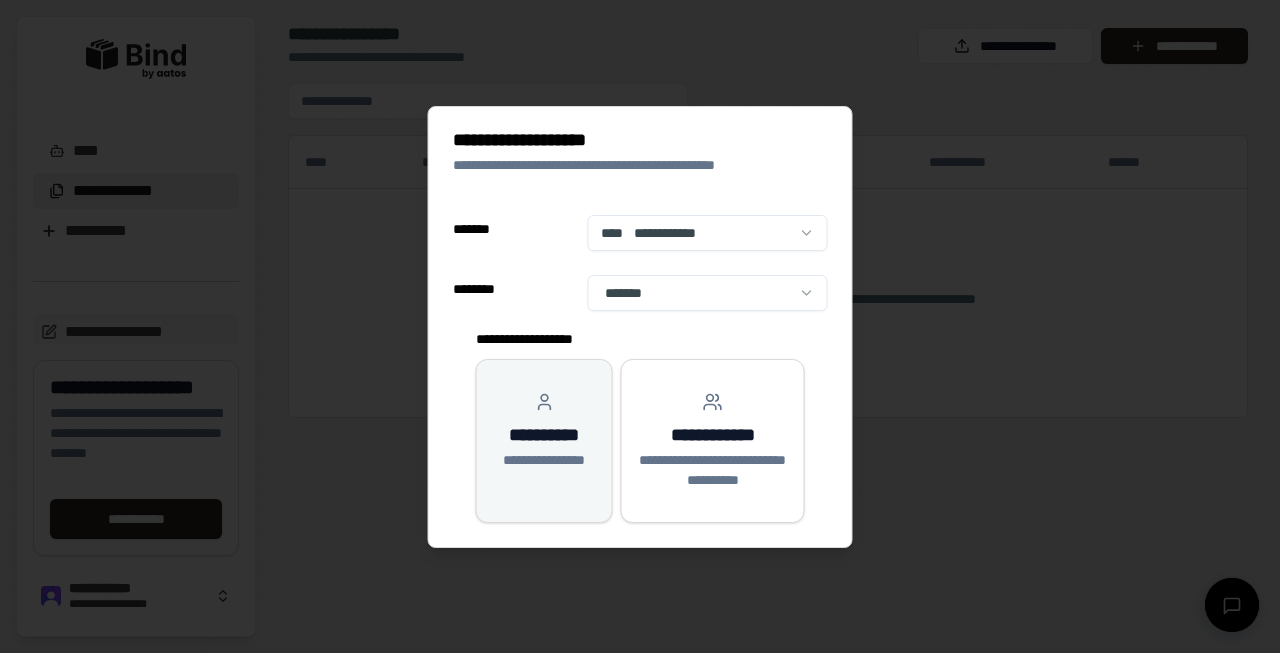 click on "**********" at bounding box center [544, 460] 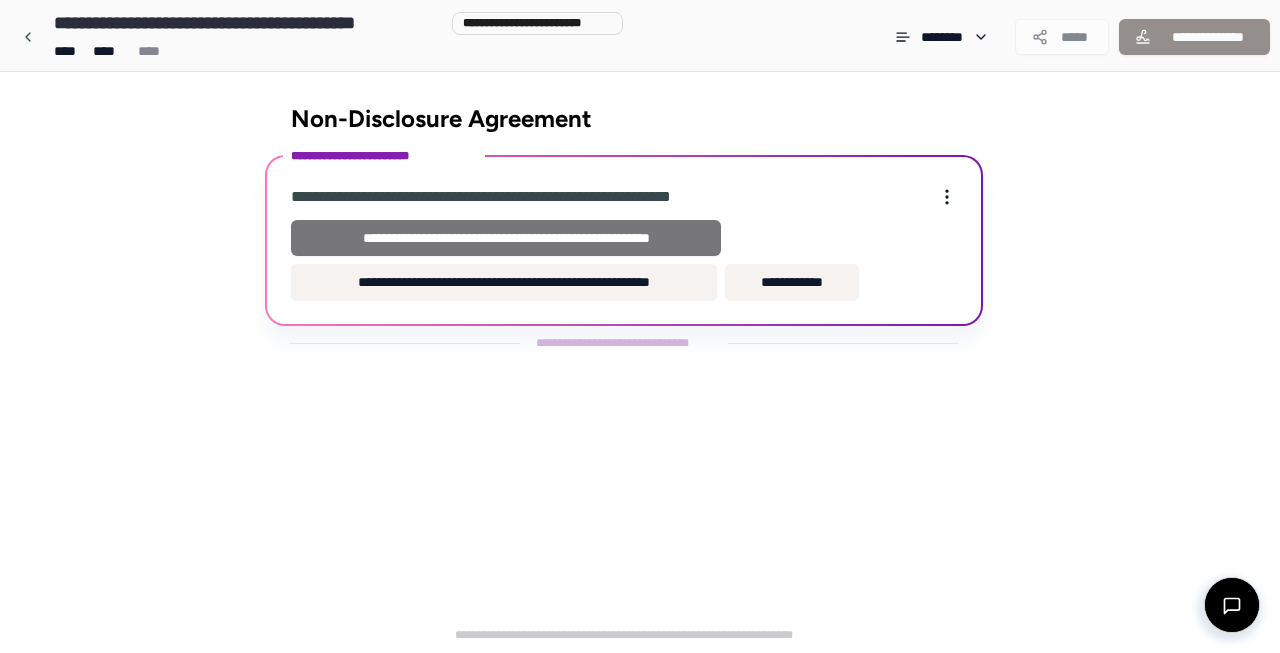click on "**********" at bounding box center [506, 238] 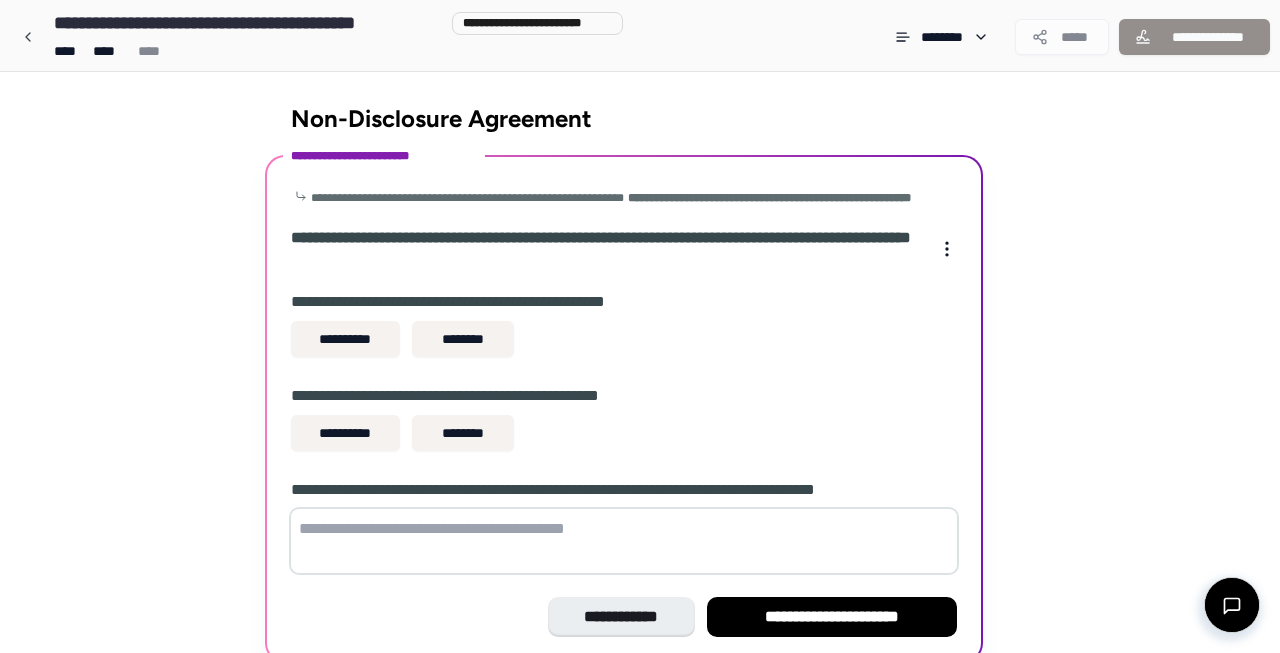 scroll, scrollTop: 105, scrollLeft: 0, axis: vertical 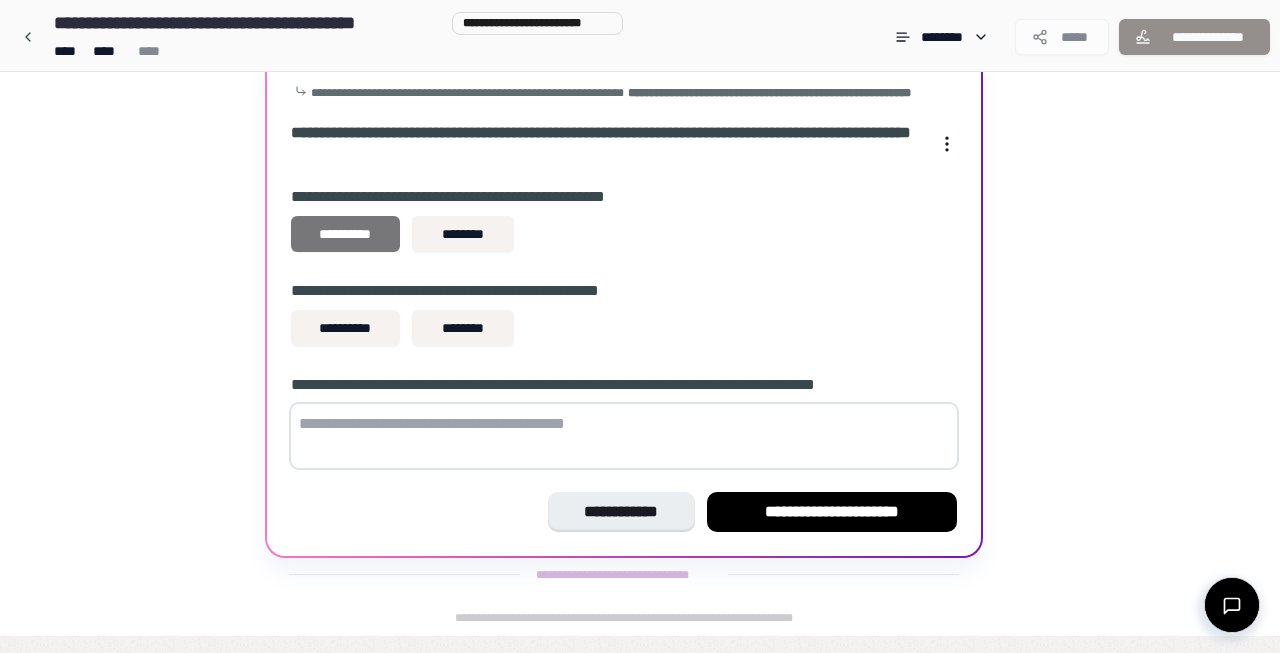 click on "**********" at bounding box center [345, 234] 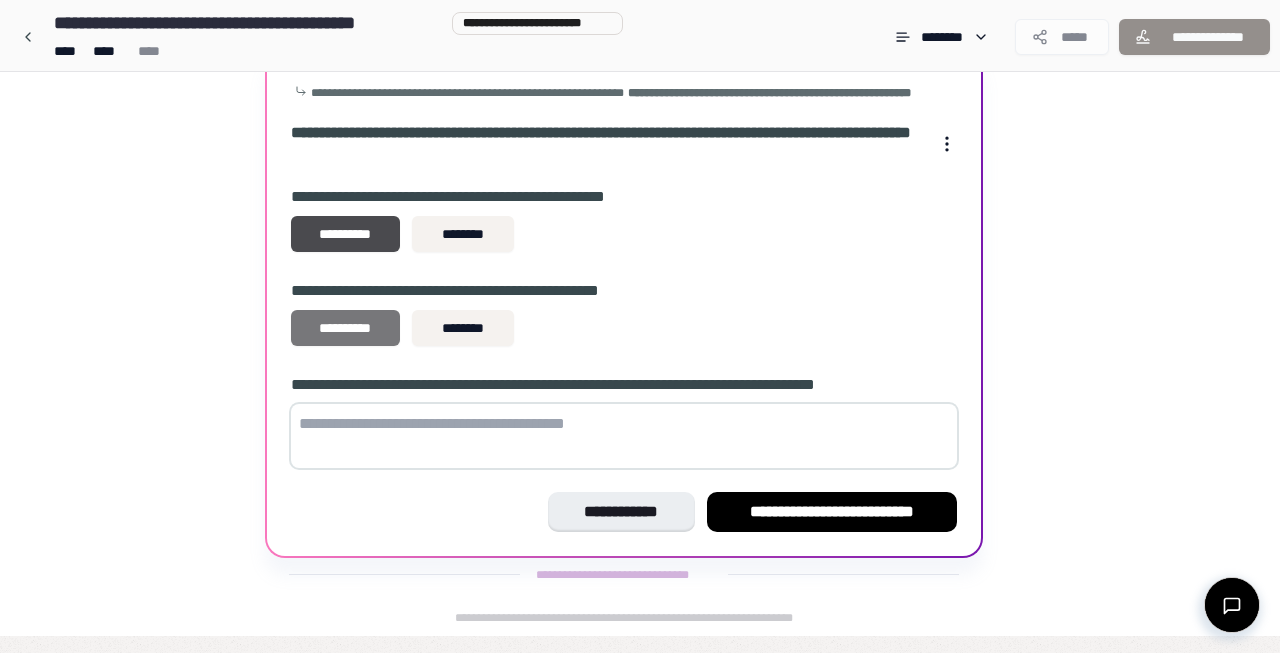 click on "**********" at bounding box center (345, 328) 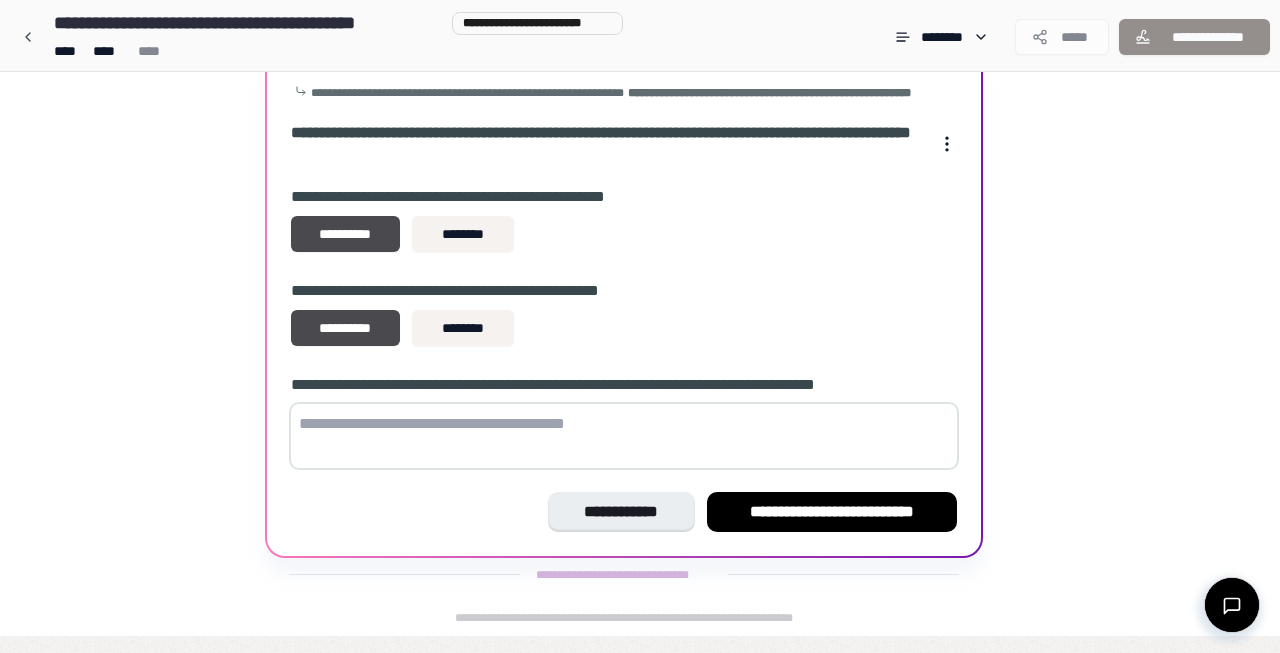 click at bounding box center [624, 436] 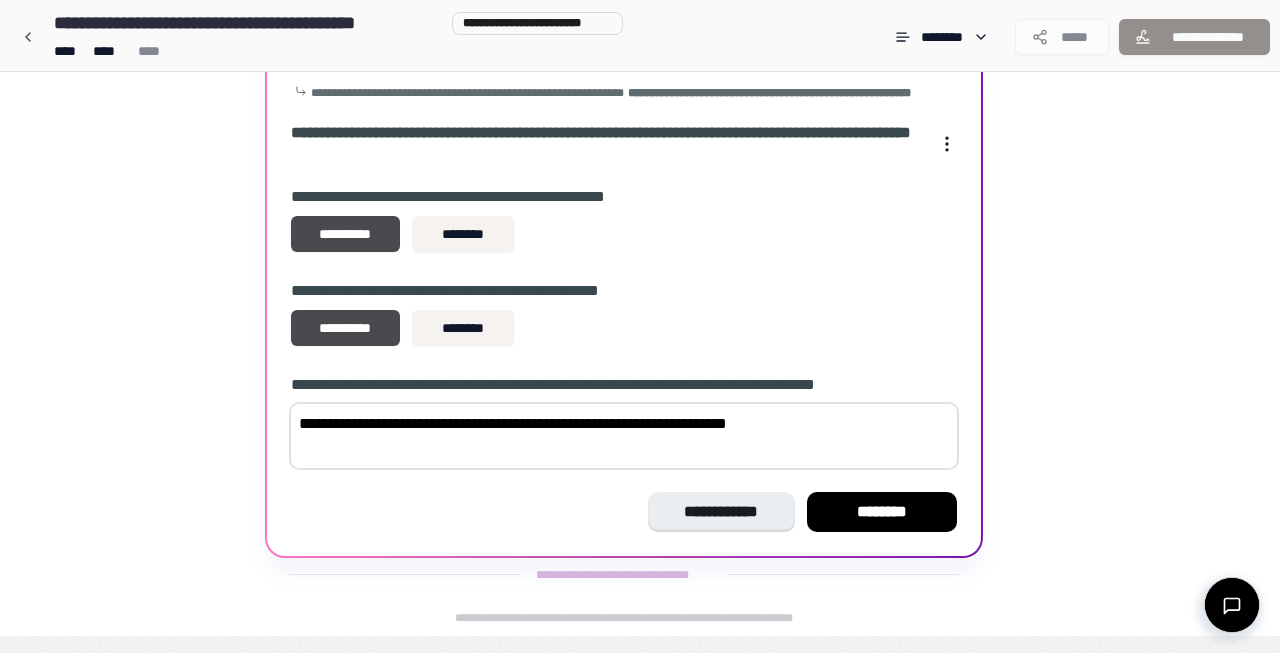 type on "**********" 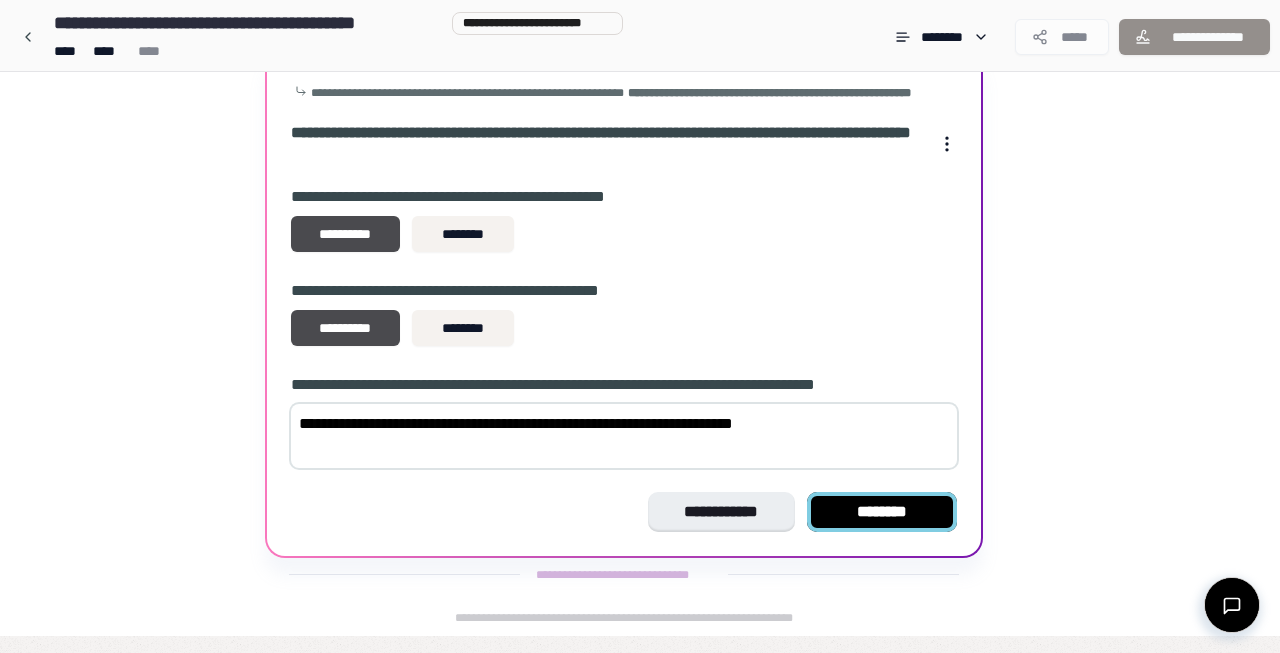 click on "********" at bounding box center (882, 512) 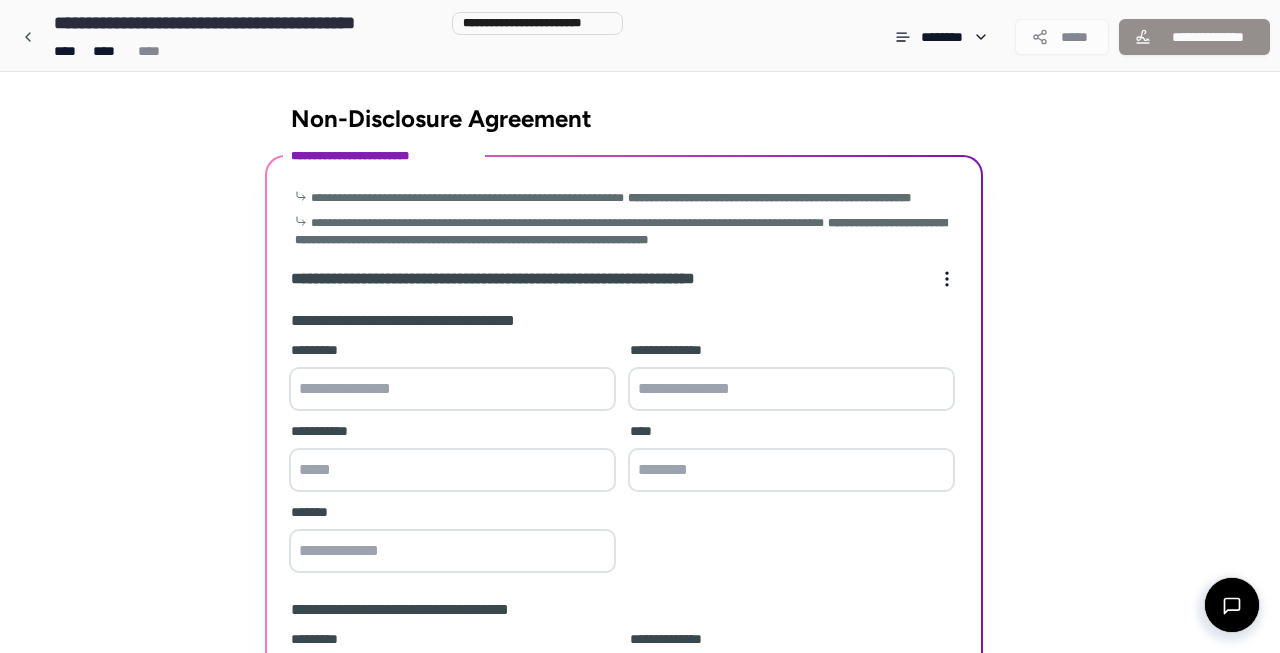 scroll, scrollTop: 393, scrollLeft: 0, axis: vertical 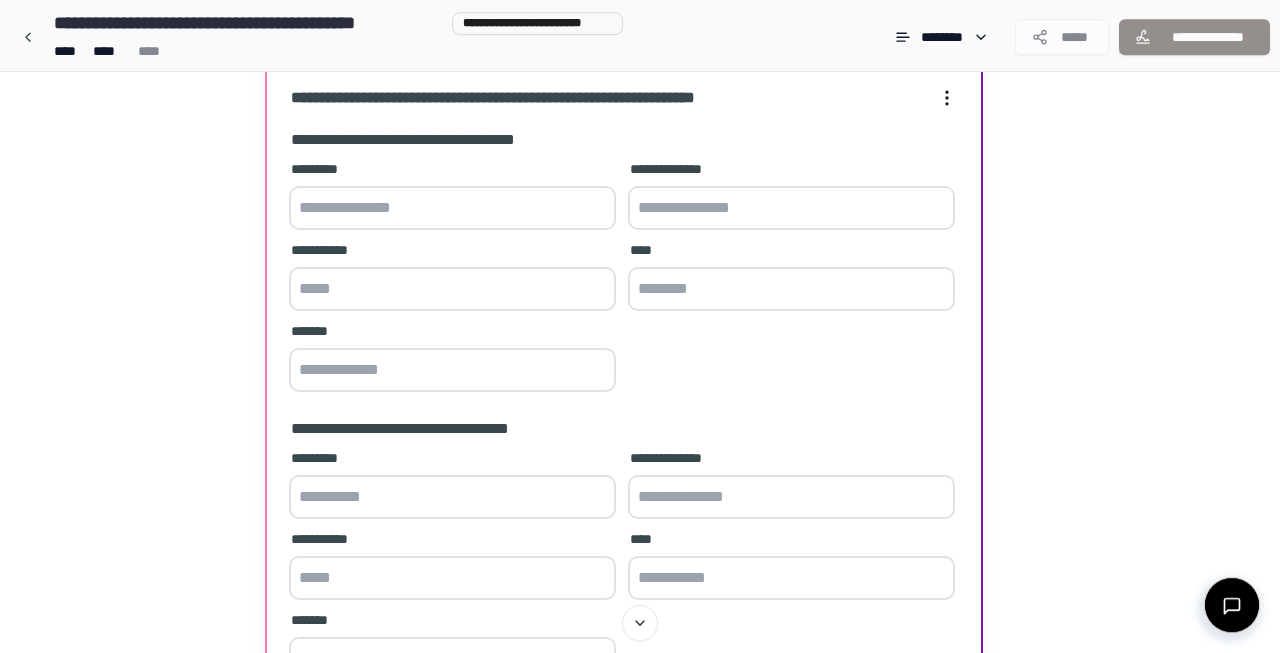 click at bounding box center (452, 208) 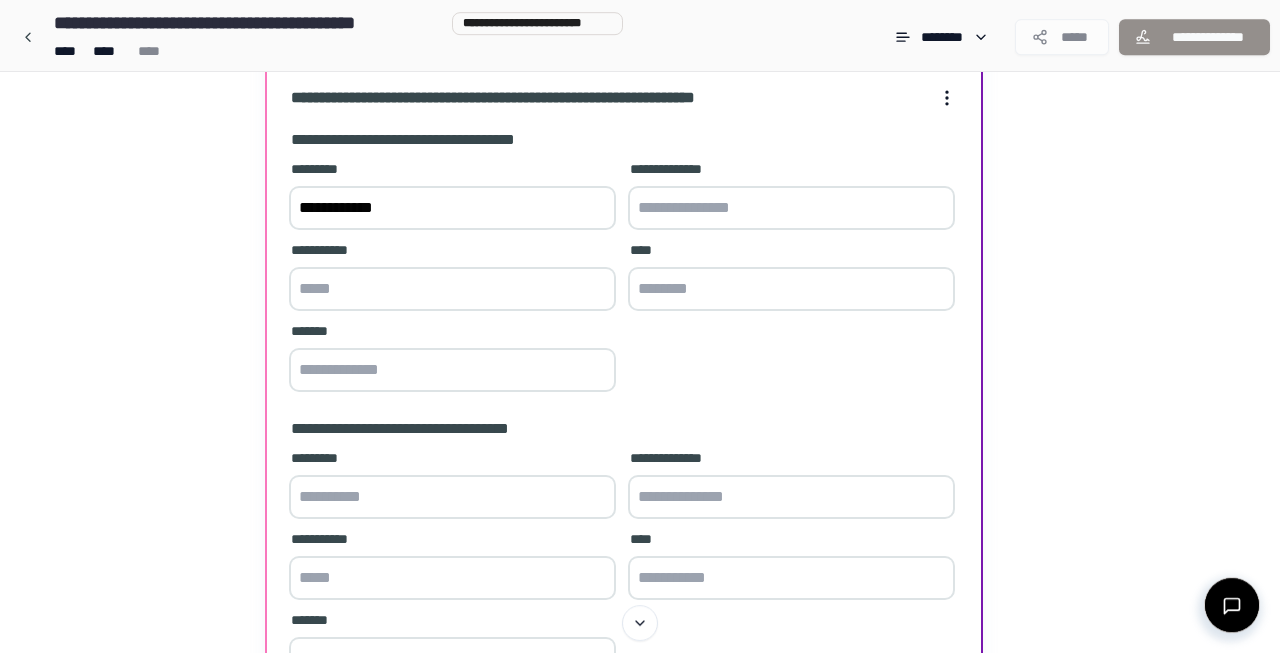 type on "**********" 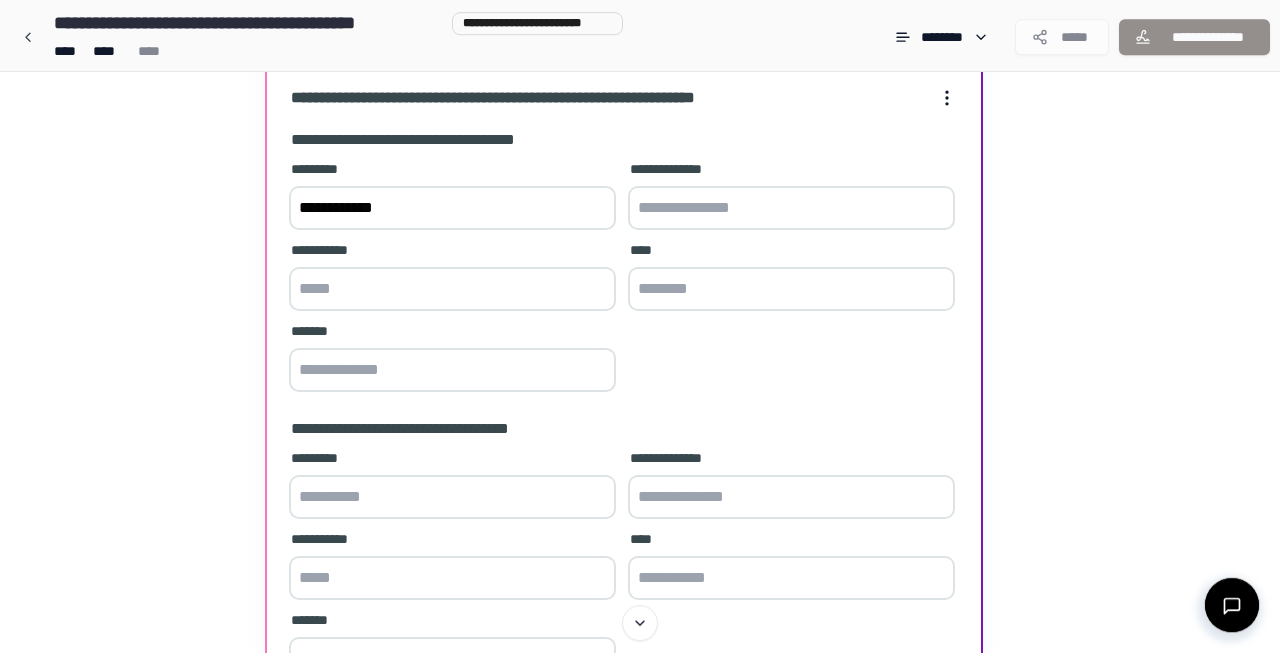 click at bounding box center [791, 208] 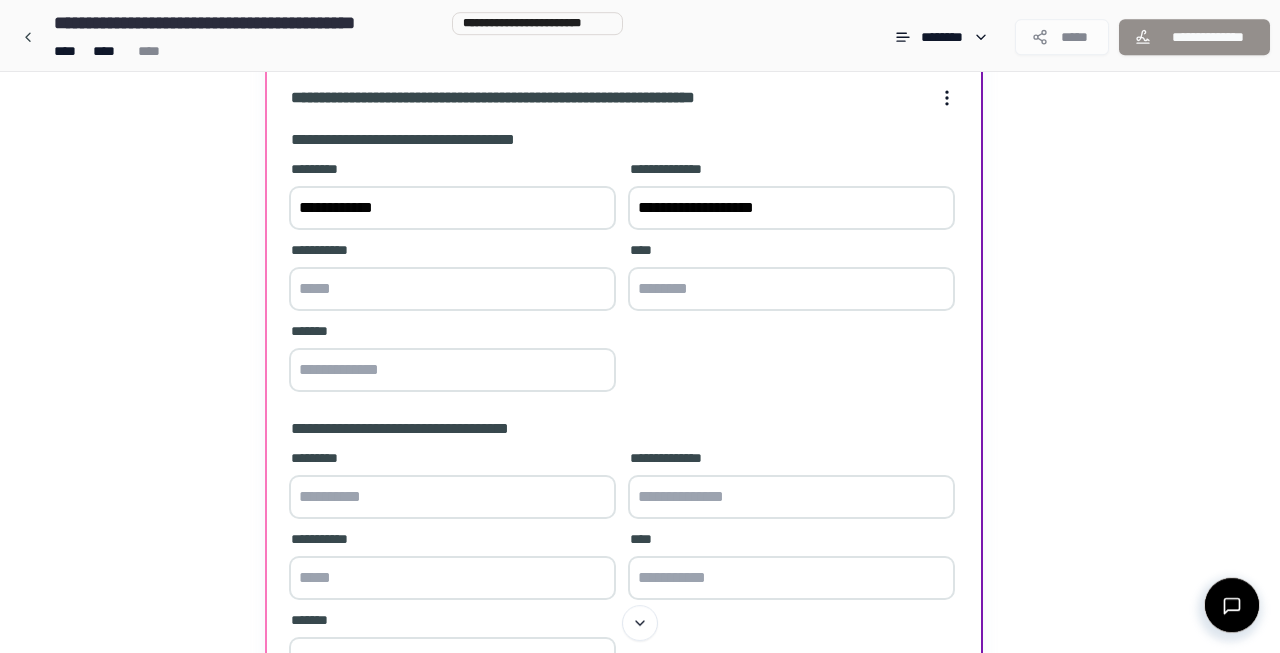 type on "**********" 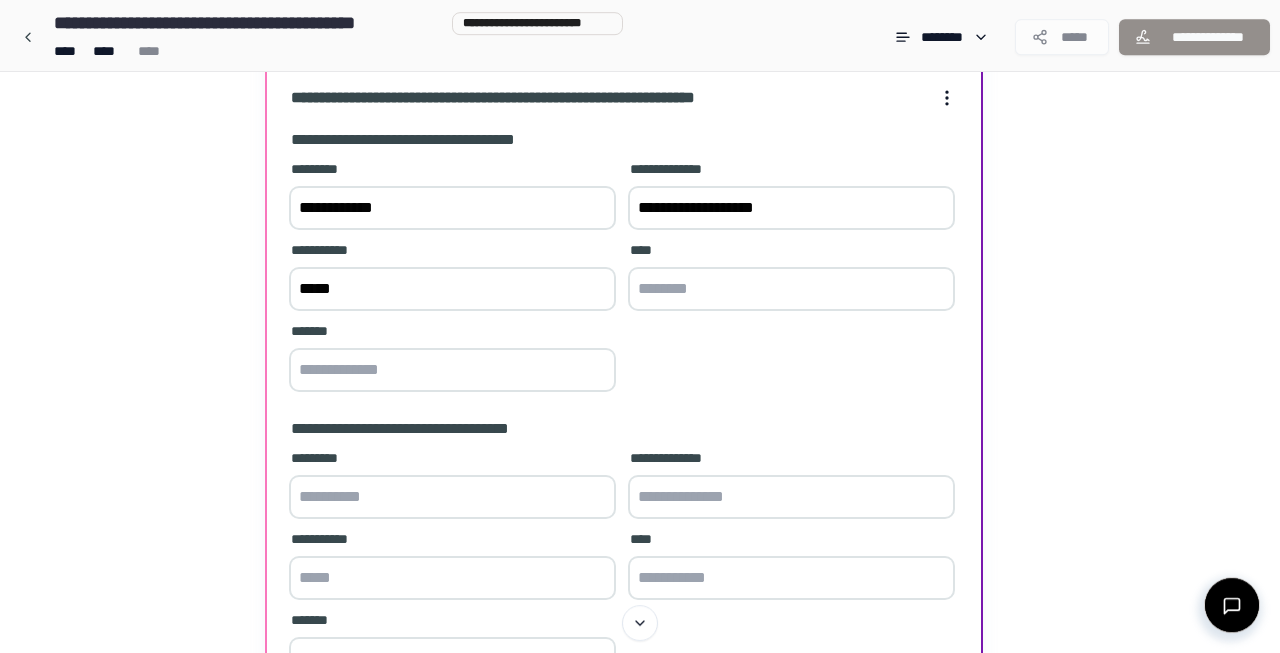 type on "*****" 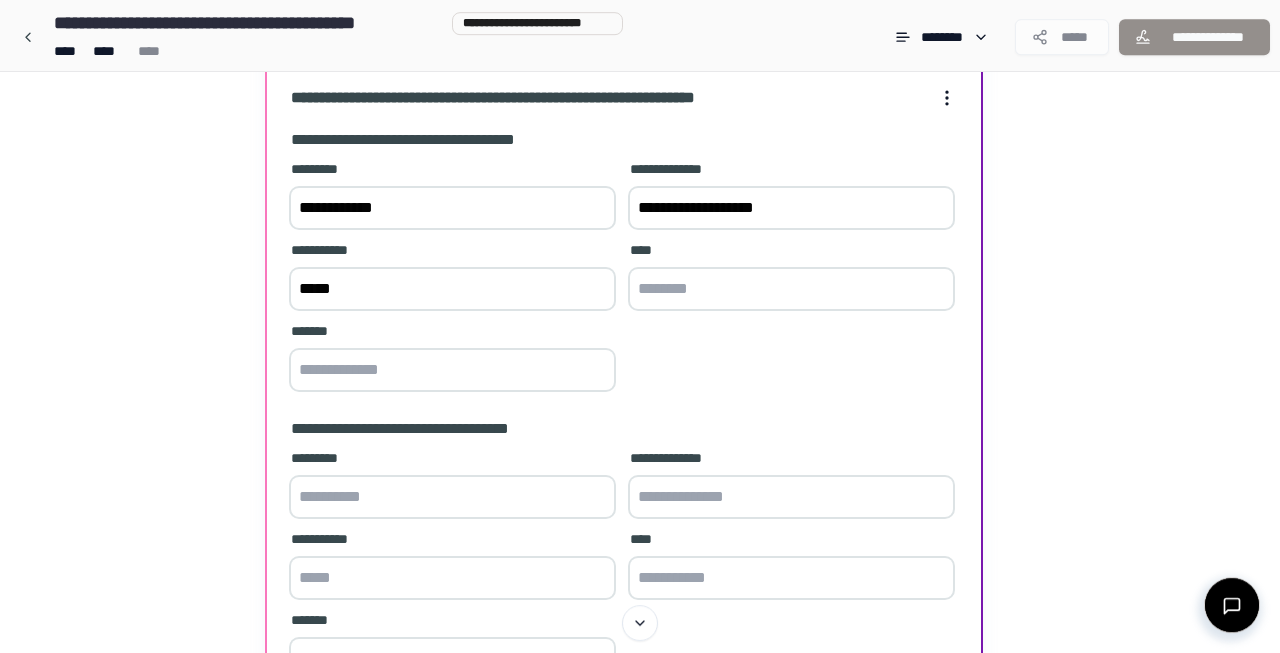 click at bounding box center (791, 289) 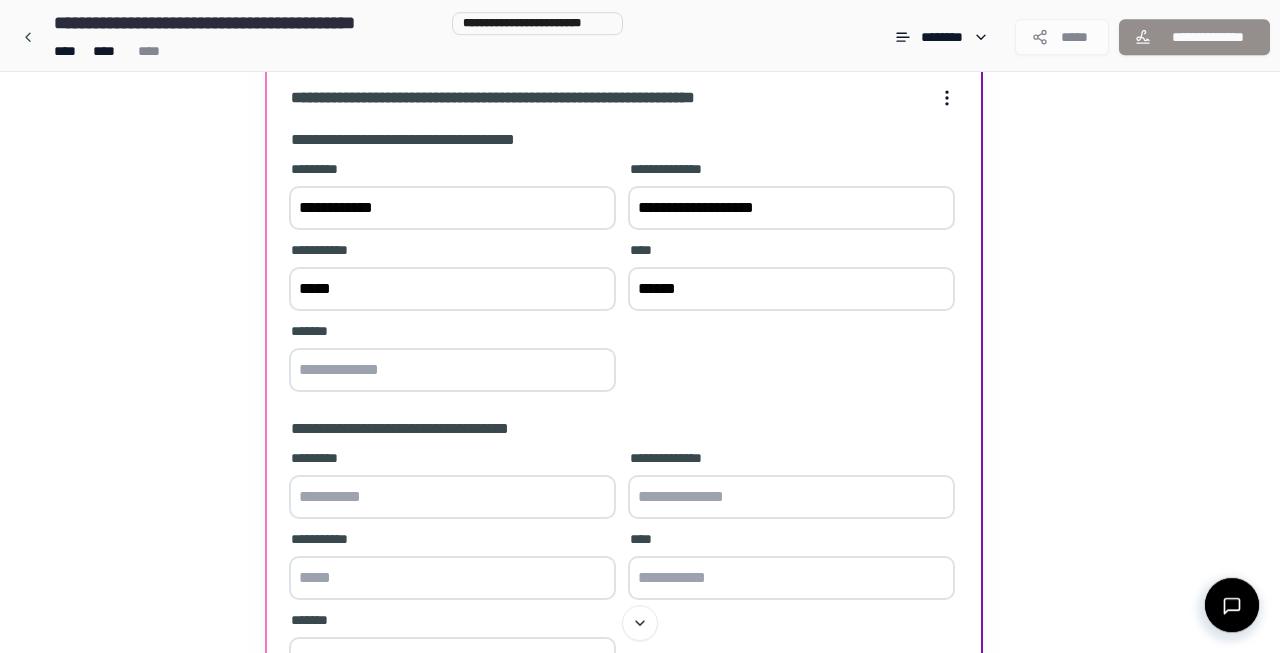 type on "******" 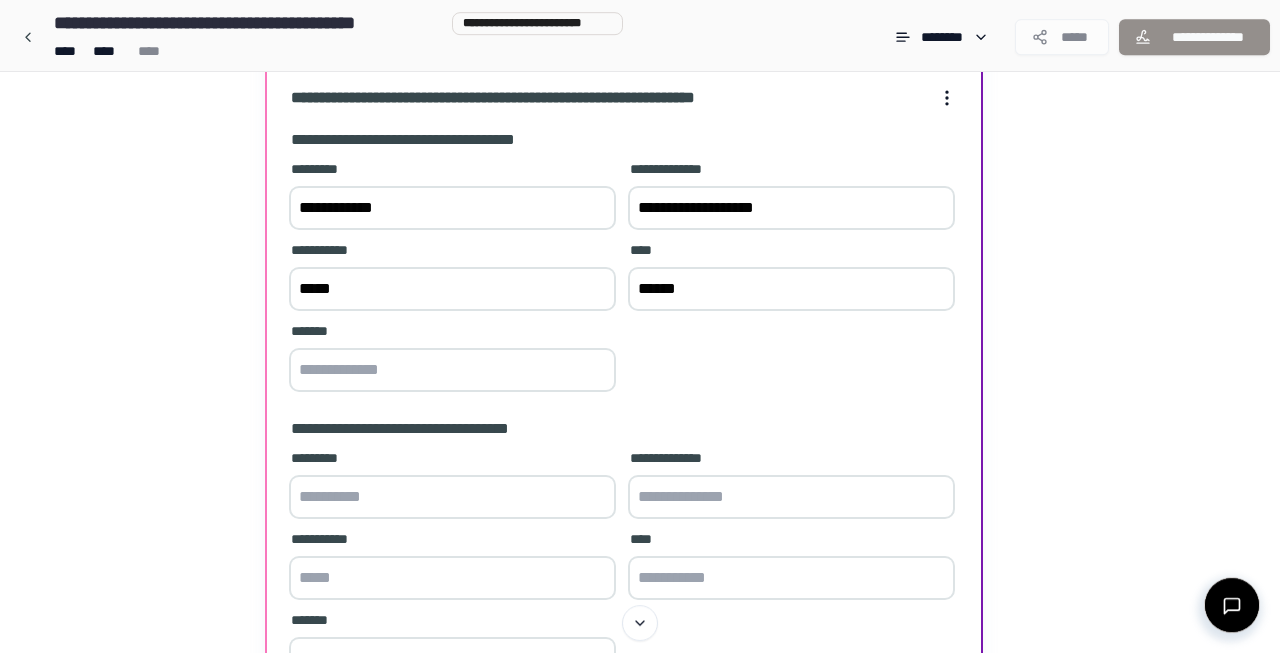 click at bounding box center (452, 370) 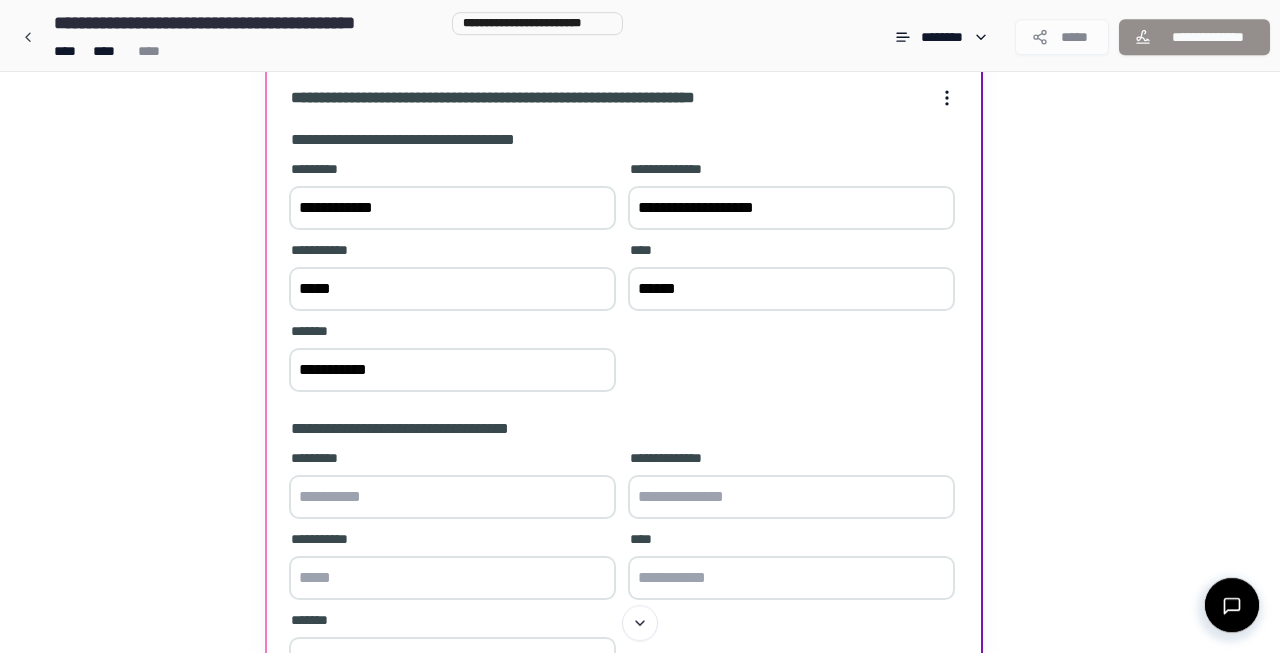 type on "**********" 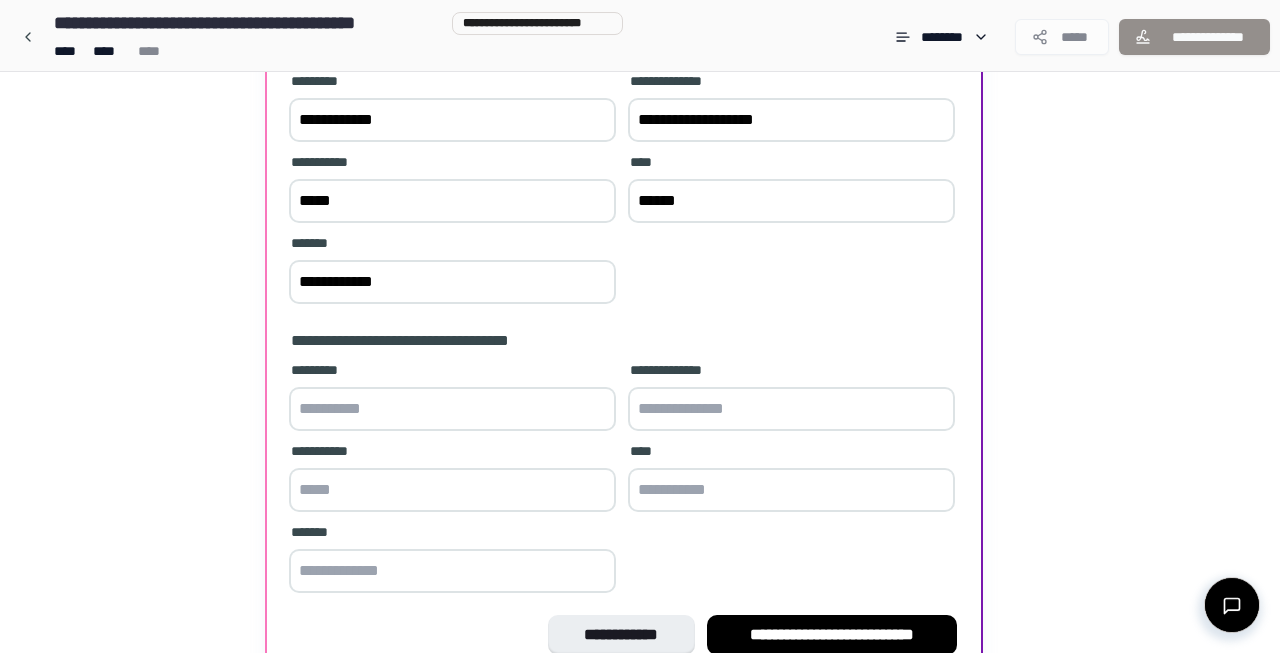 scroll, scrollTop: 393, scrollLeft: 0, axis: vertical 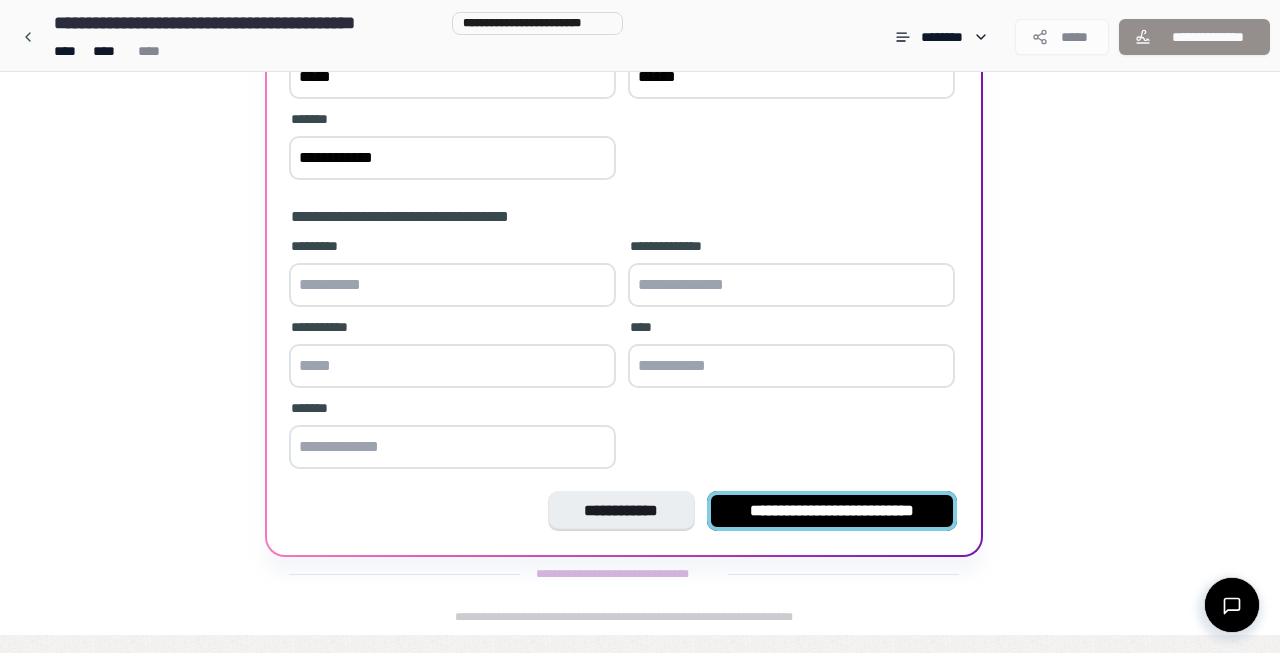 click on "**********" at bounding box center [832, 511] 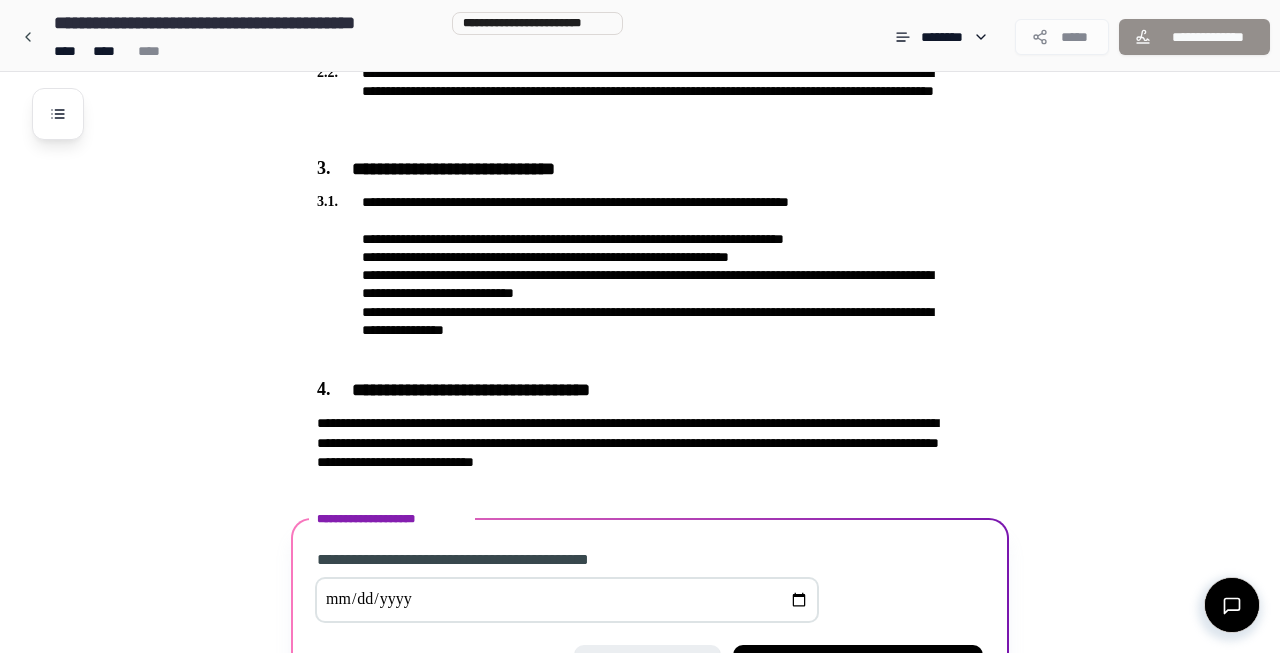 scroll, scrollTop: 870, scrollLeft: 0, axis: vertical 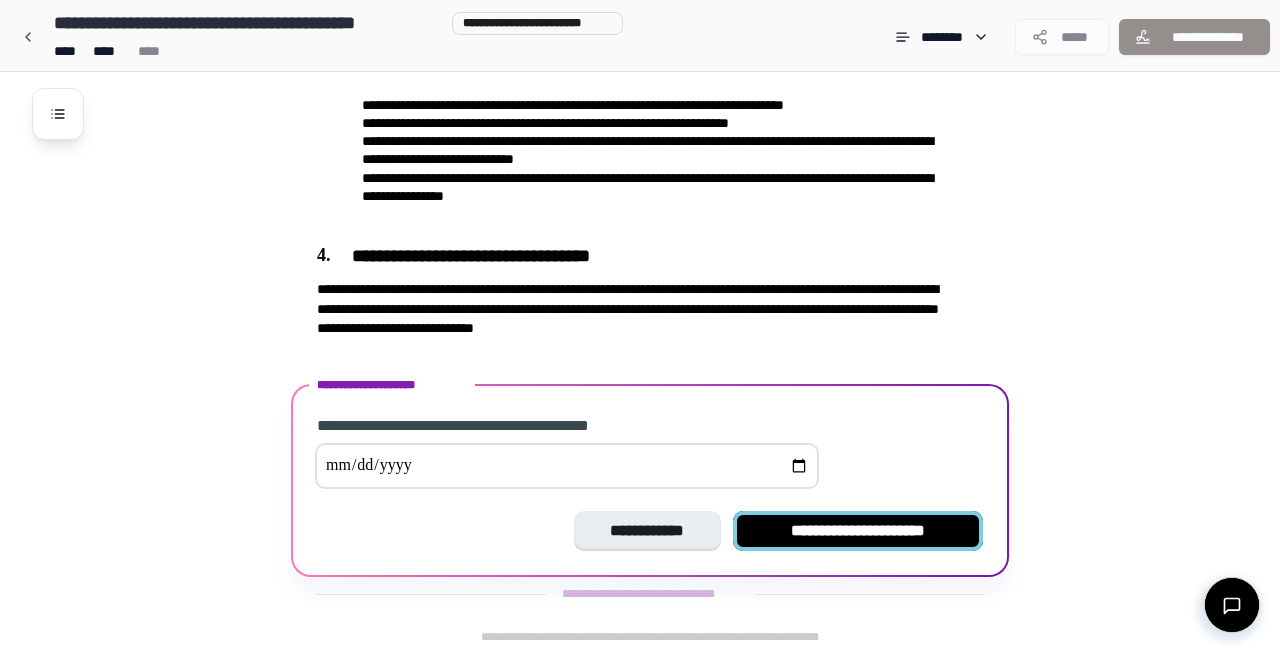 click on "**********" at bounding box center [858, 531] 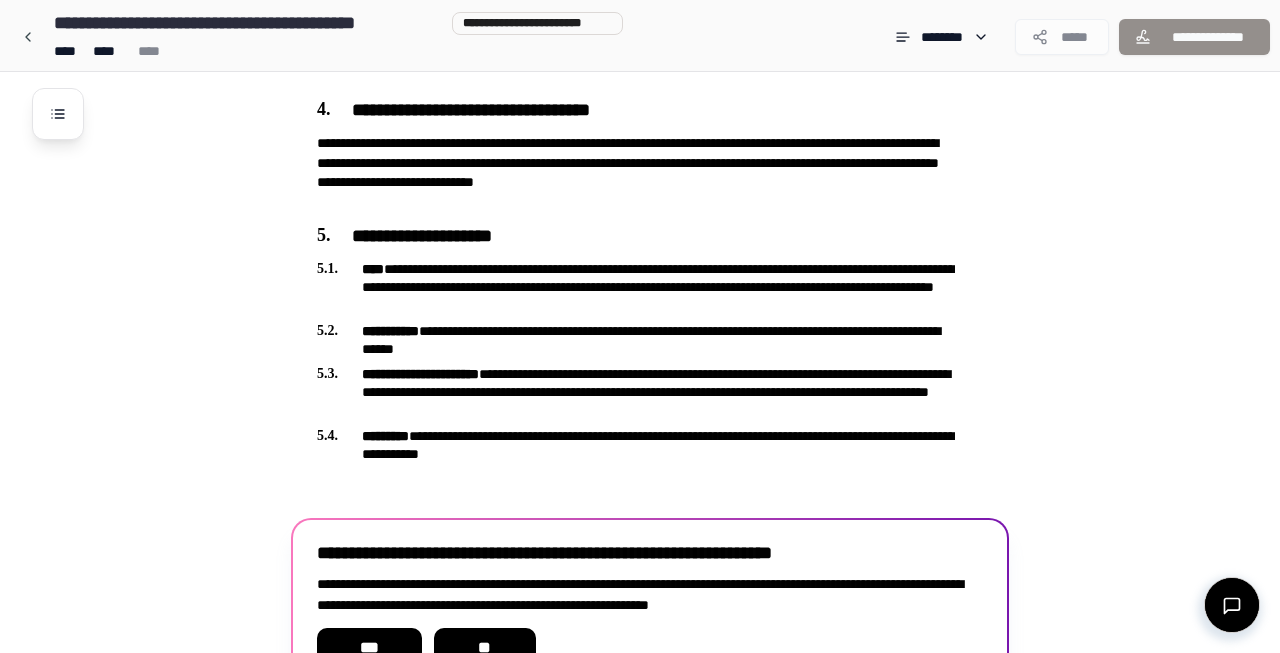 scroll, scrollTop: 1135, scrollLeft: 0, axis: vertical 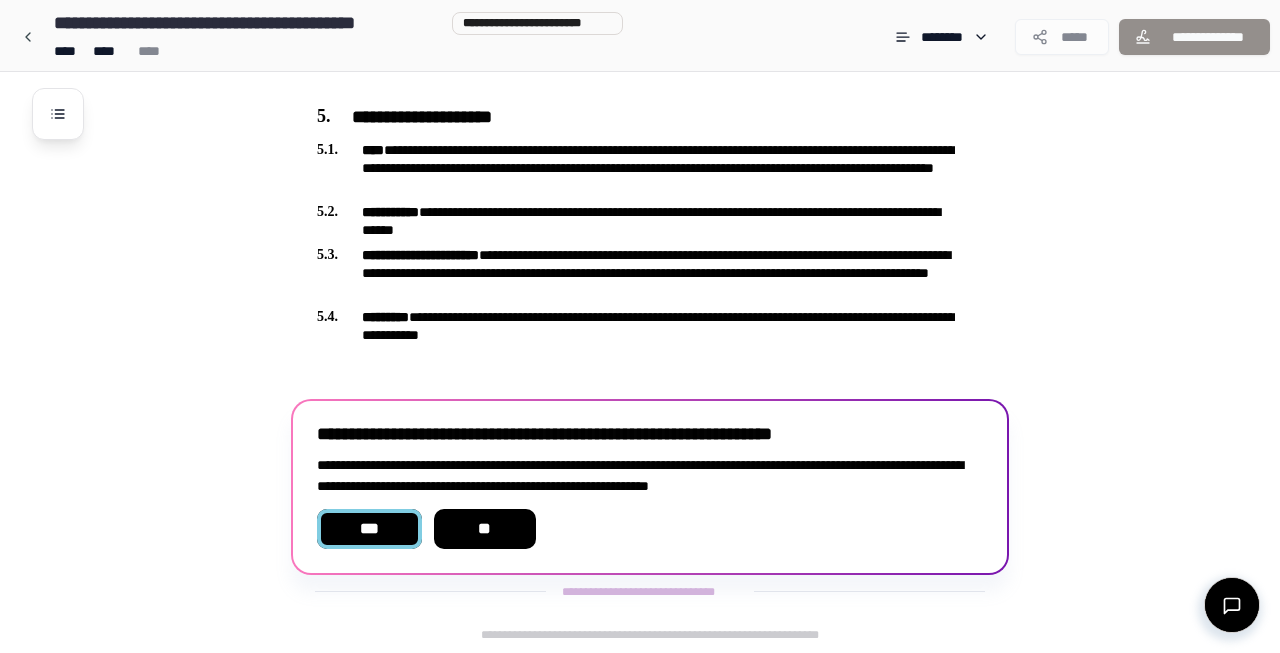 click on "***" at bounding box center (369, 529) 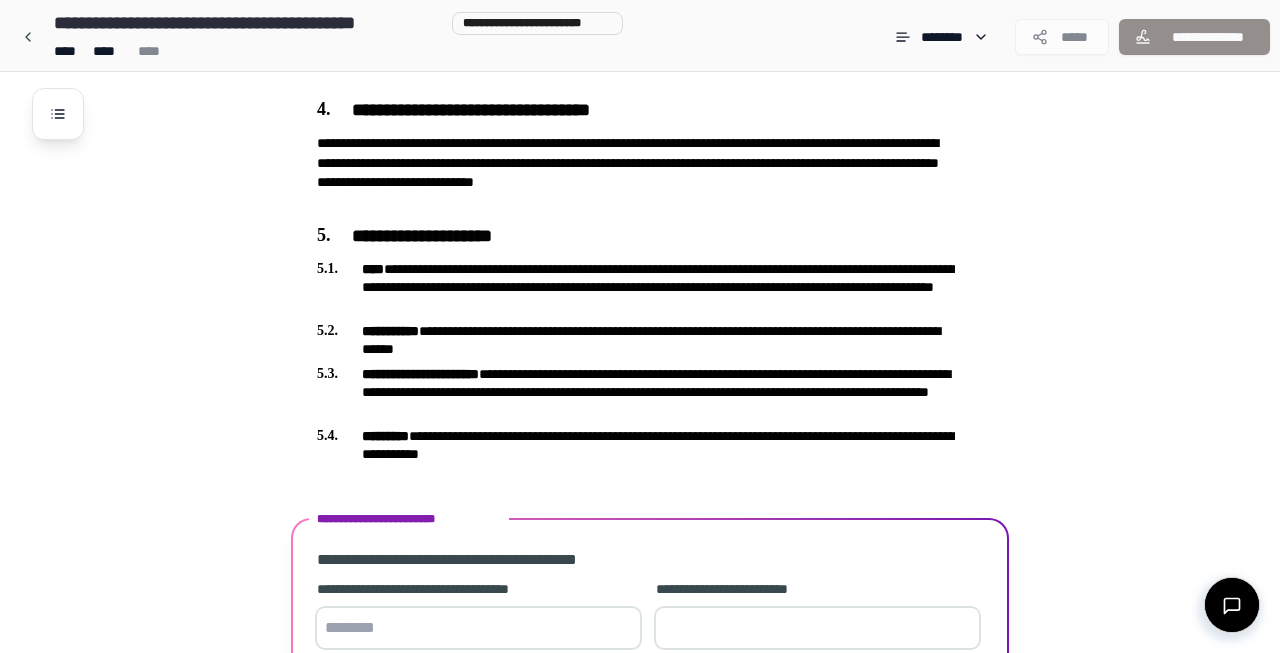 scroll, scrollTop: 1179, scrollLeft: 0, axis: vertical 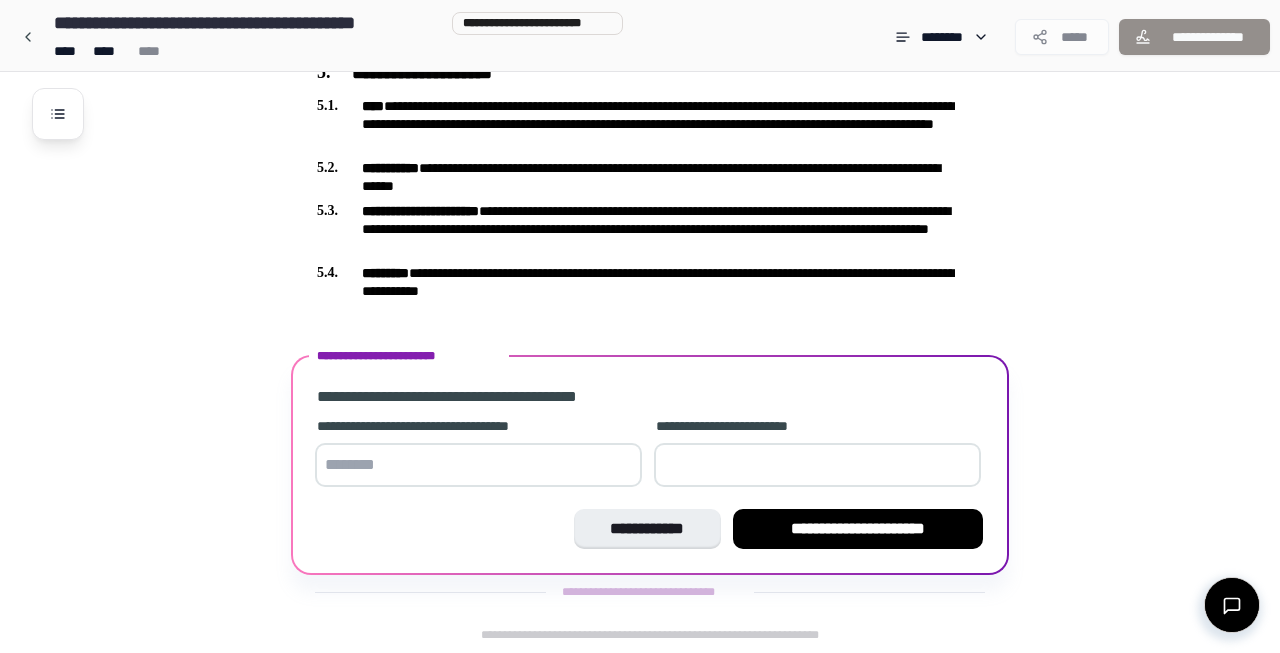 click at bounding box center (478, 465) 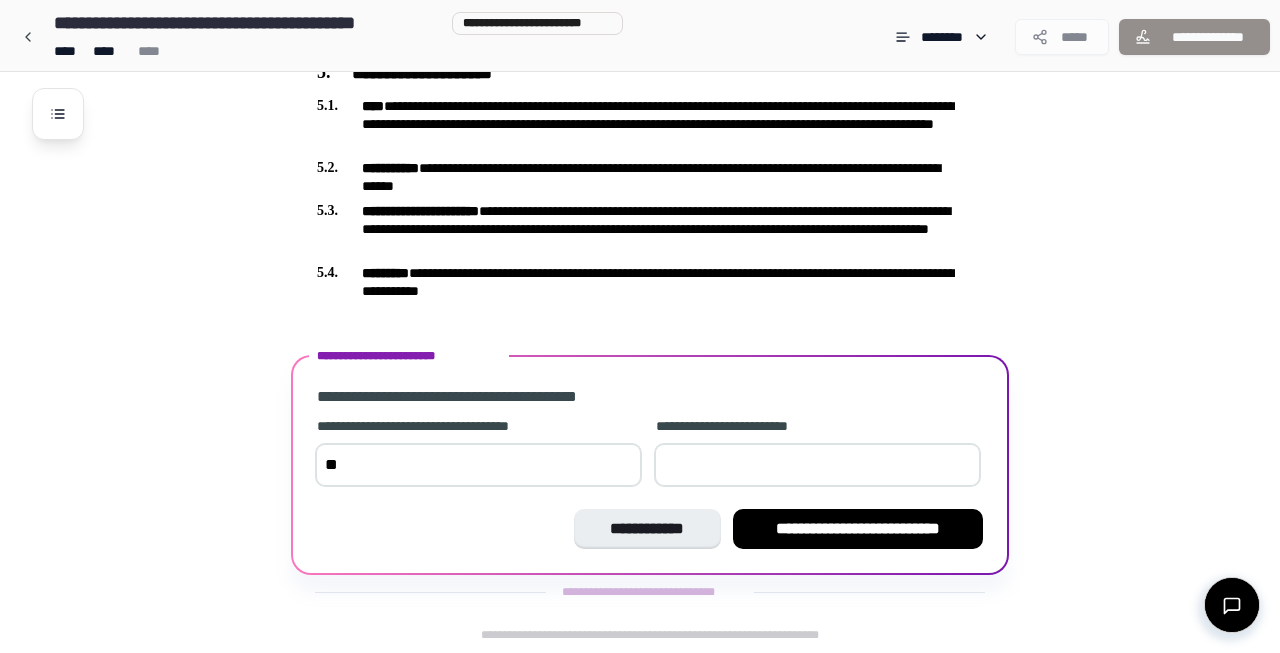 type on "***" 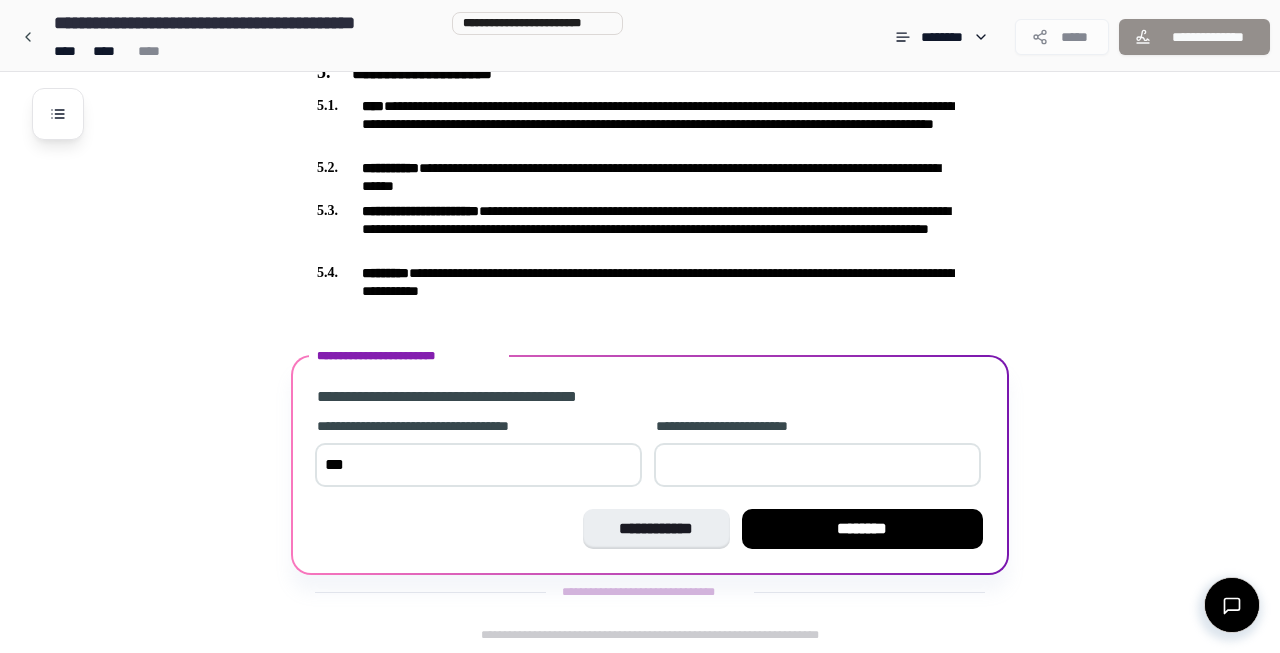 click on "*" at bounding box center [817, 465] 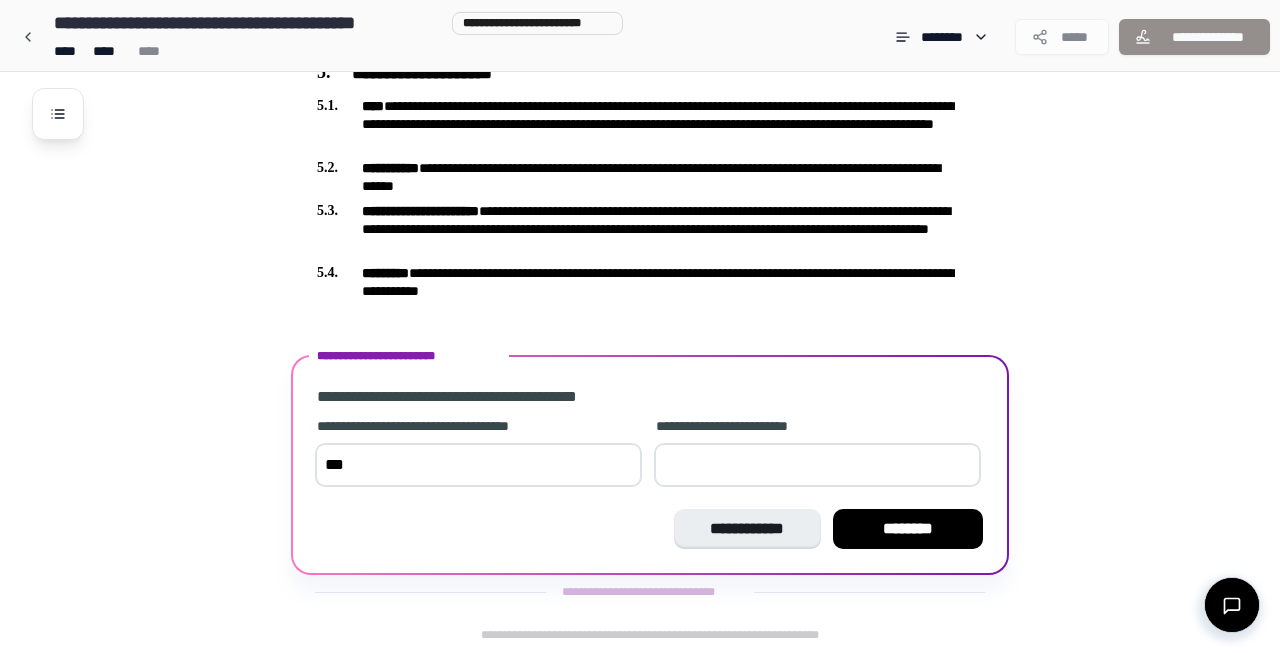 click on "*" at bounding box center (817, 465) 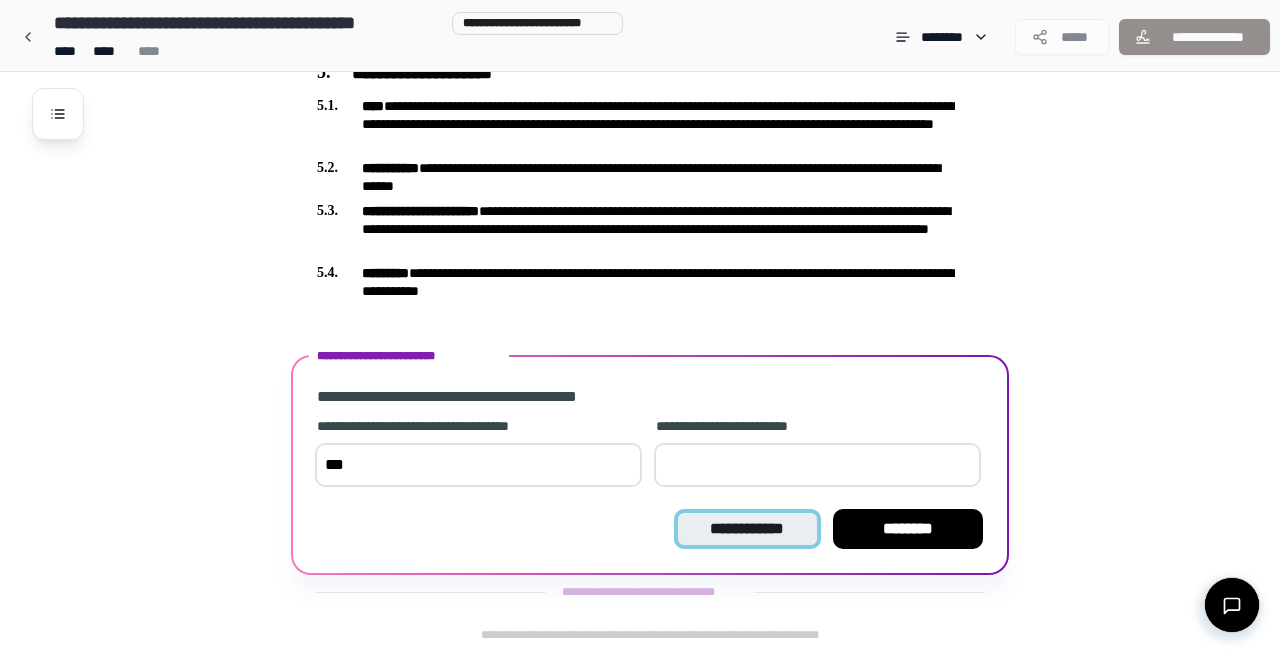 type on "***" 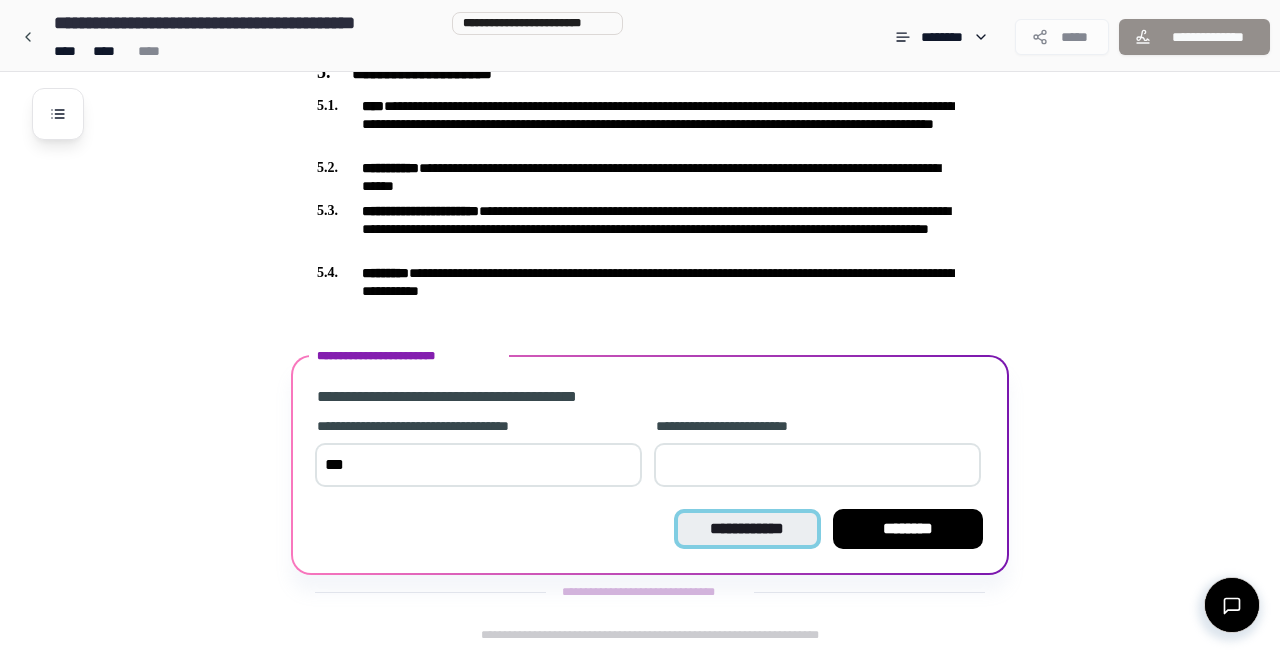 click on "**********" at bounding box center [747, 529] 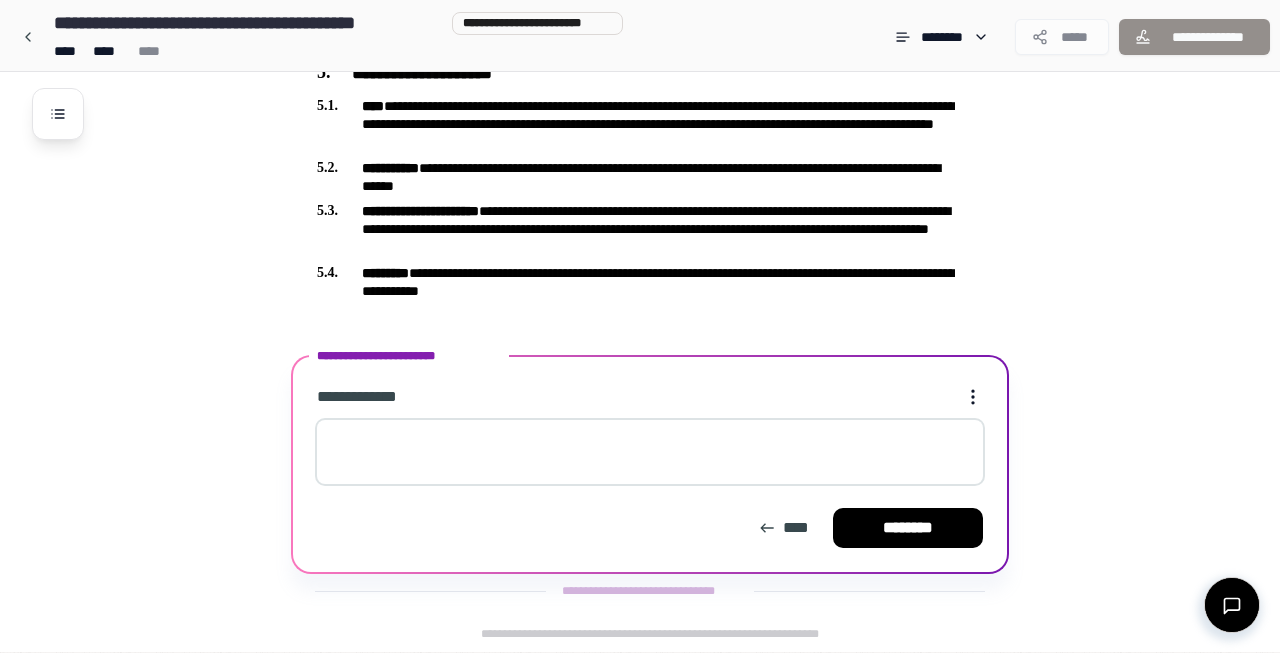 scroll, scrollTop: 1178, scrollLeft: 0, axis: vertical 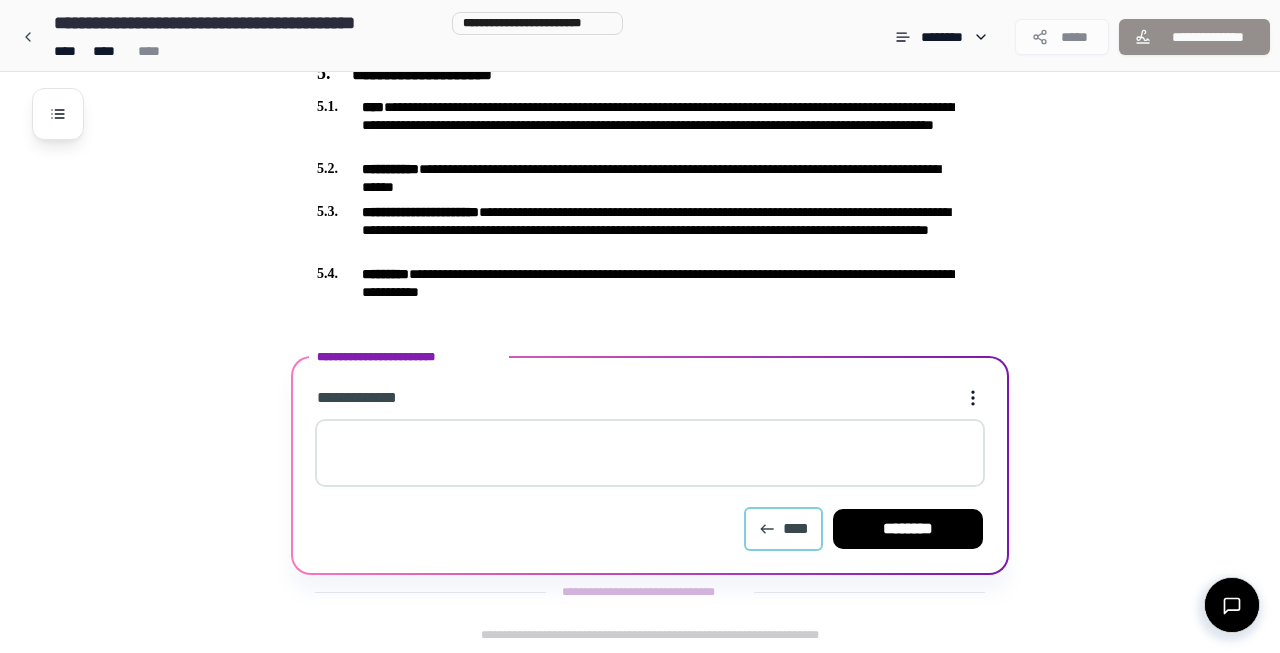 click on "****" at bounding box center (783, 529) 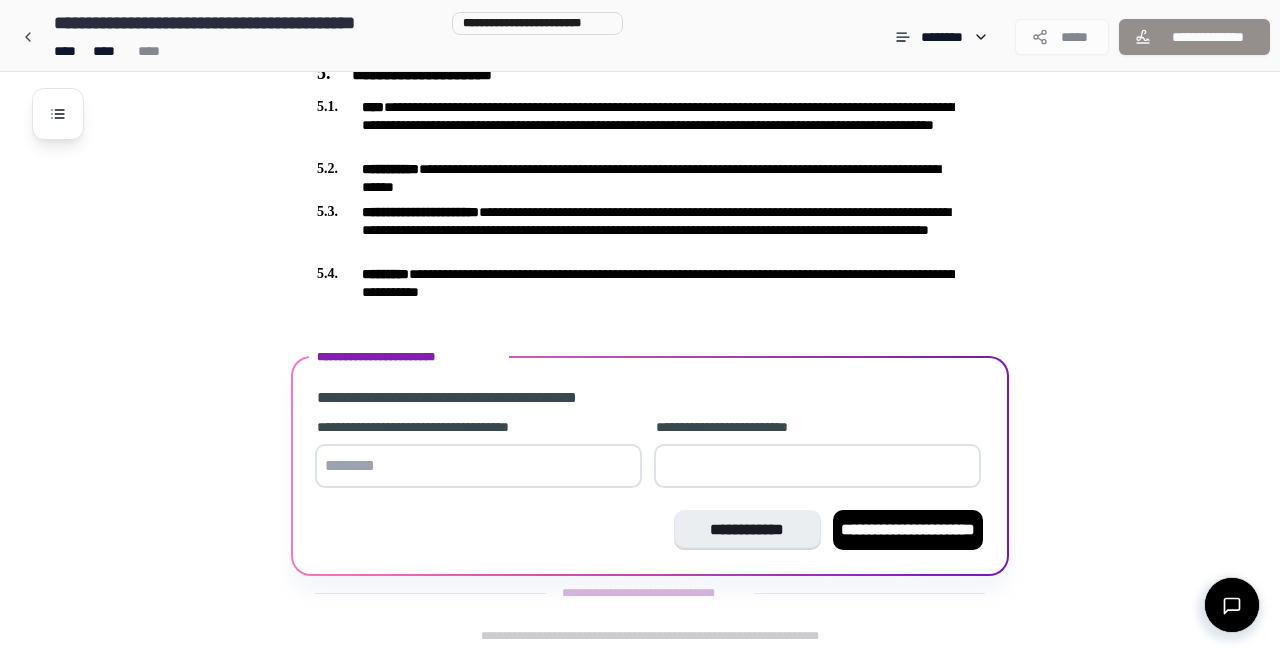 scroll, scrollTop: 1179, scrollLeft: 0, axis: vertical 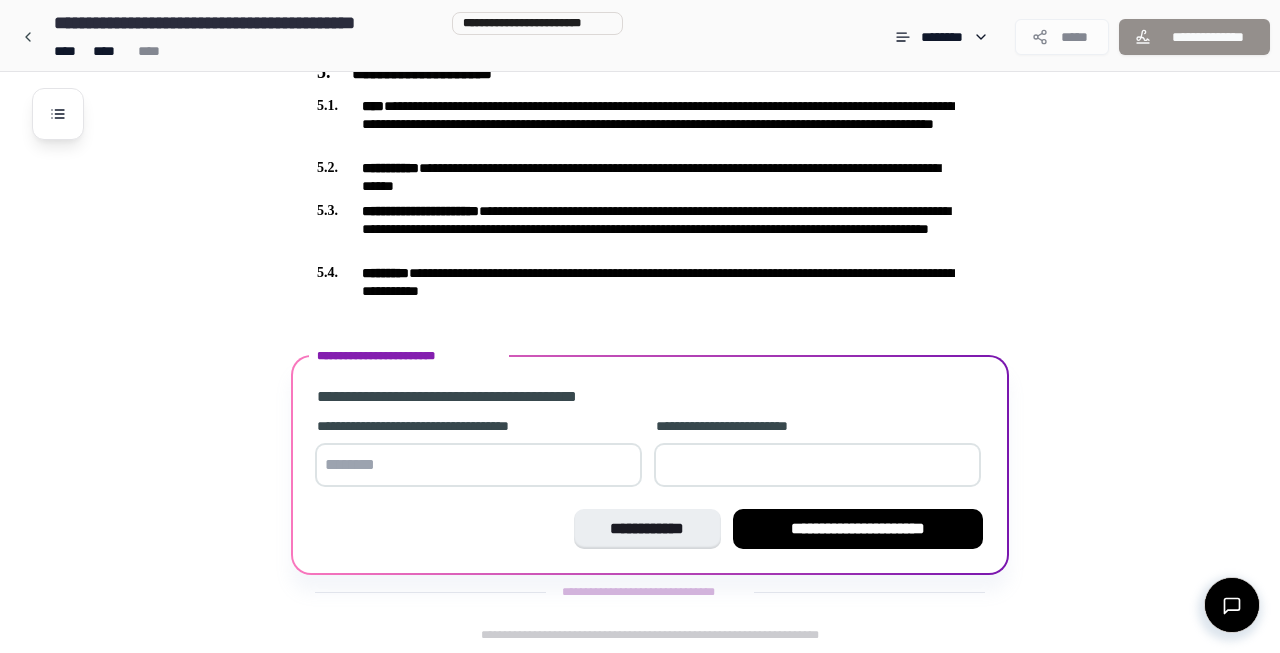 click at bounding box center (478, 465) 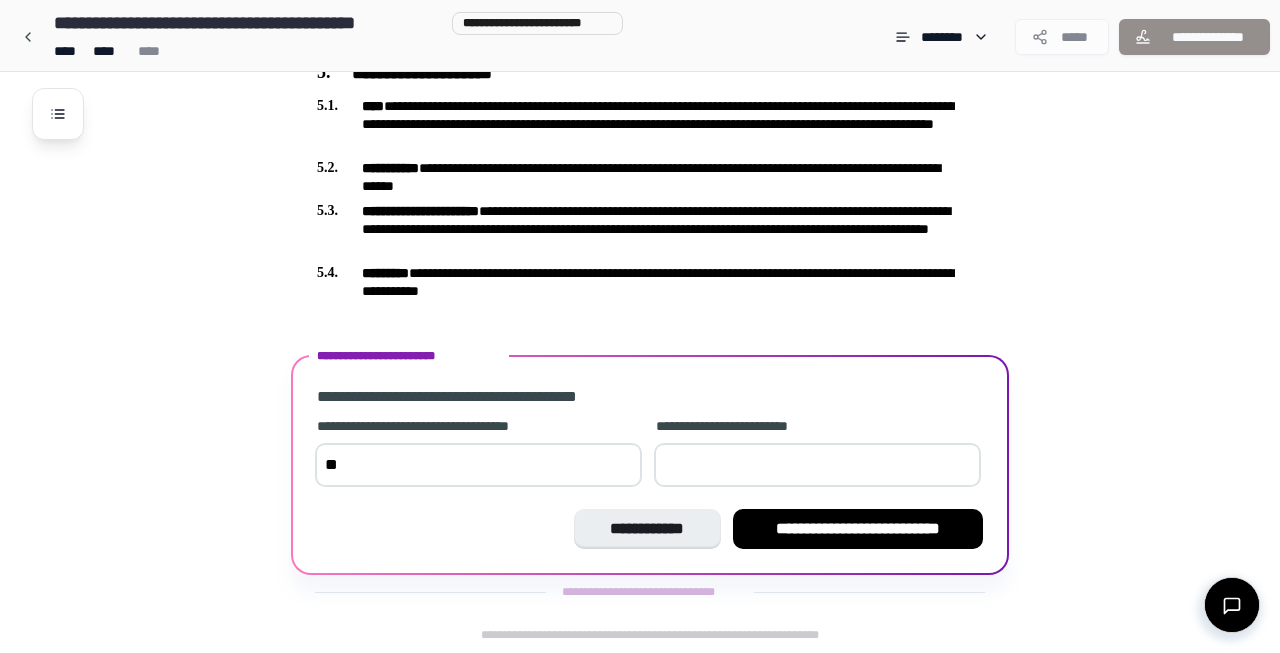 type on "***" 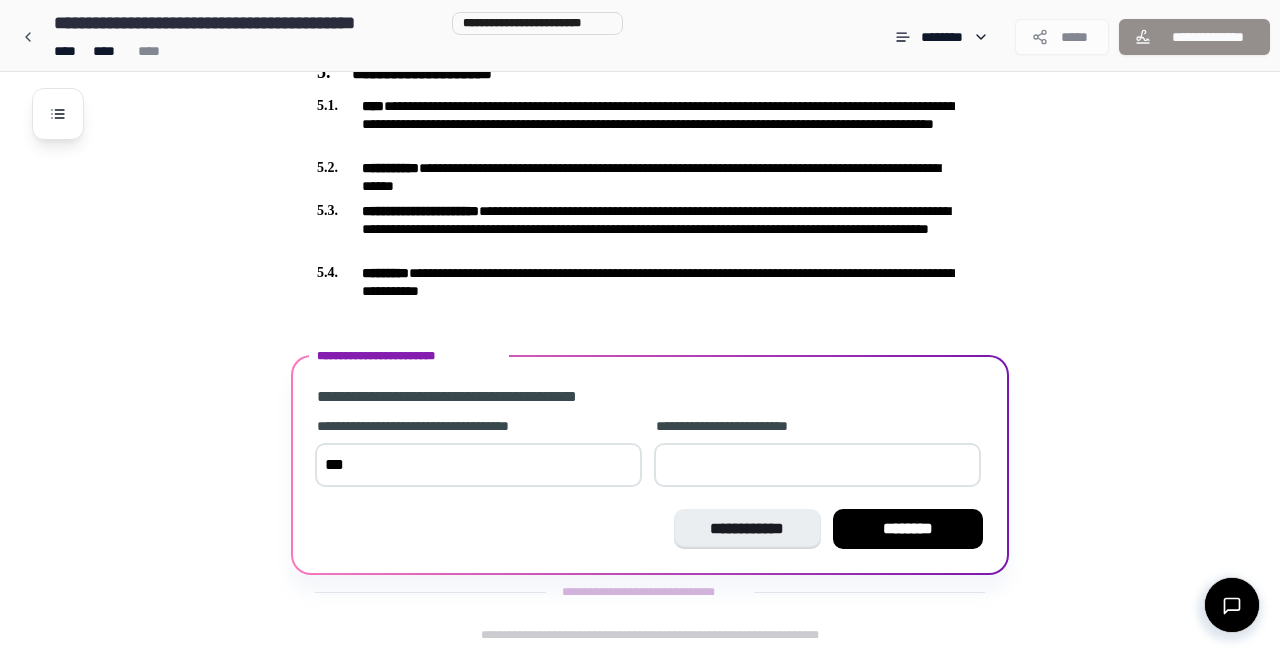 click on "**" at bounding box center [817, 465] 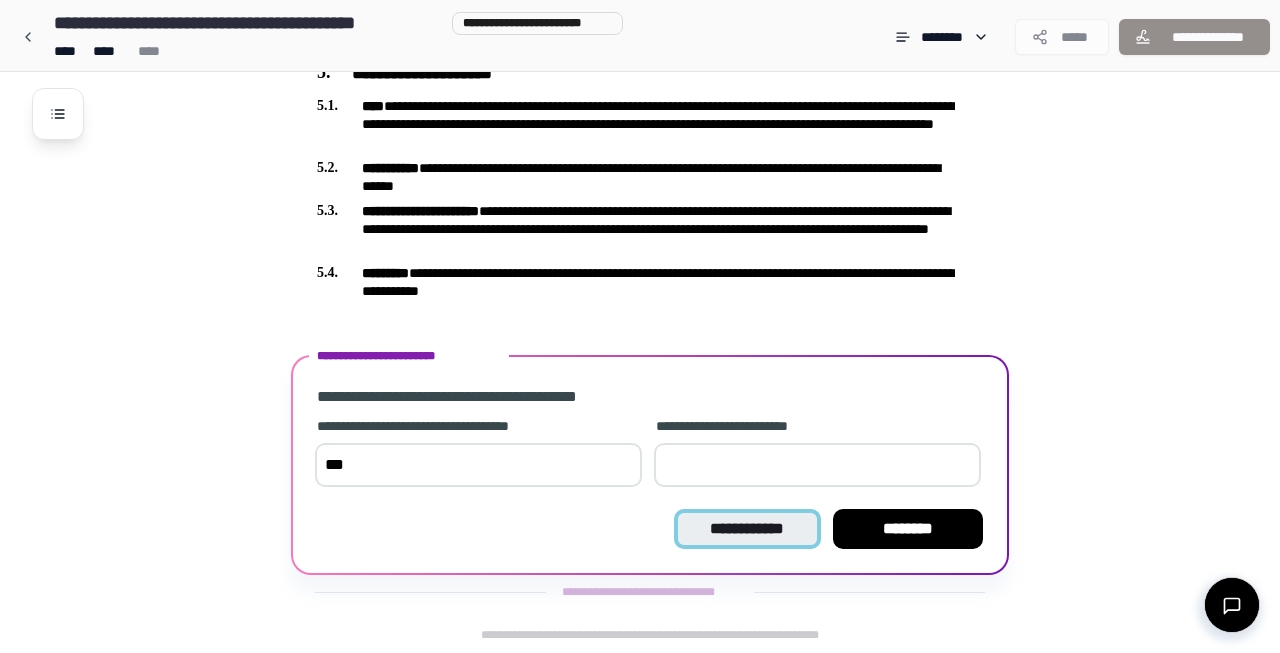 type on "***" 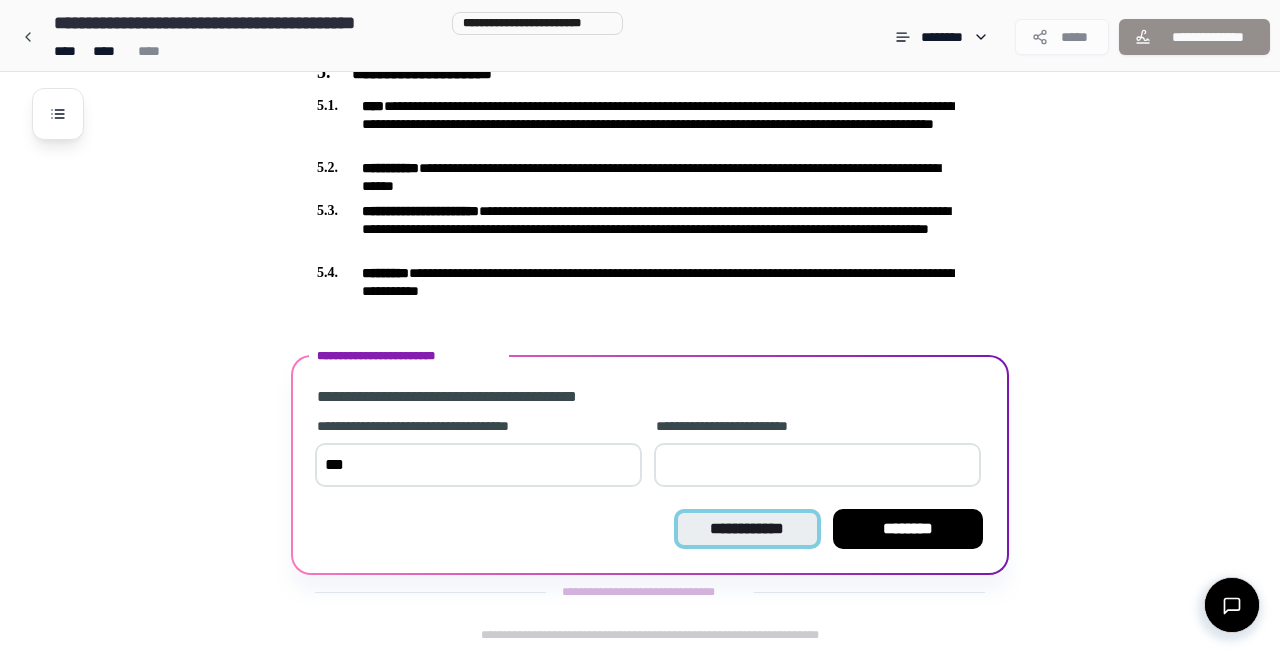 click on "**********" at bounding box center [747, 529] 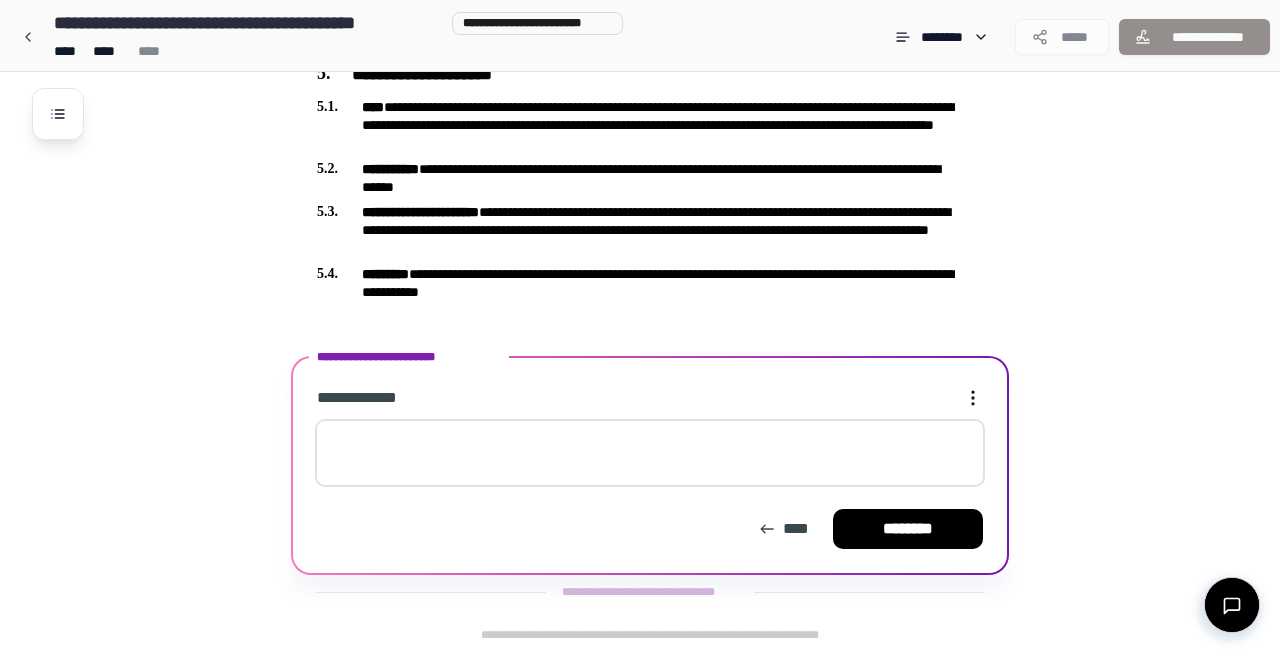 scroll, scrollTop: 1178, scrollLeft: 0, axis: vertical 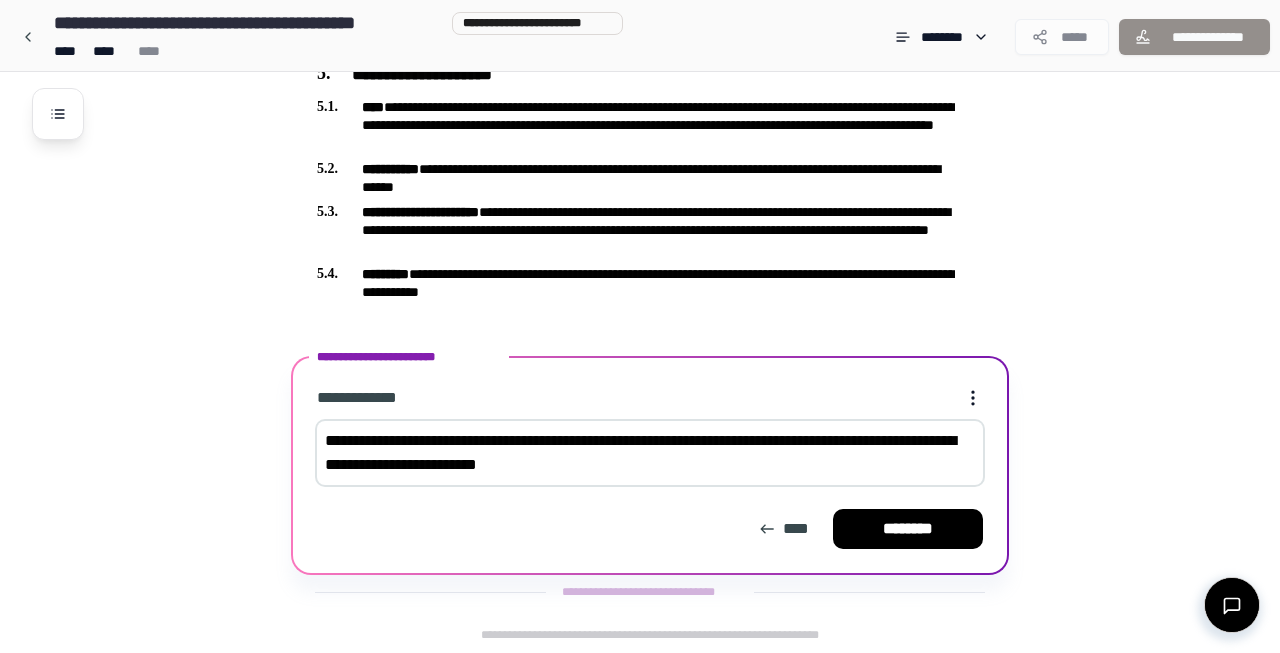 click on "**********" at bounding box center [650, 453] 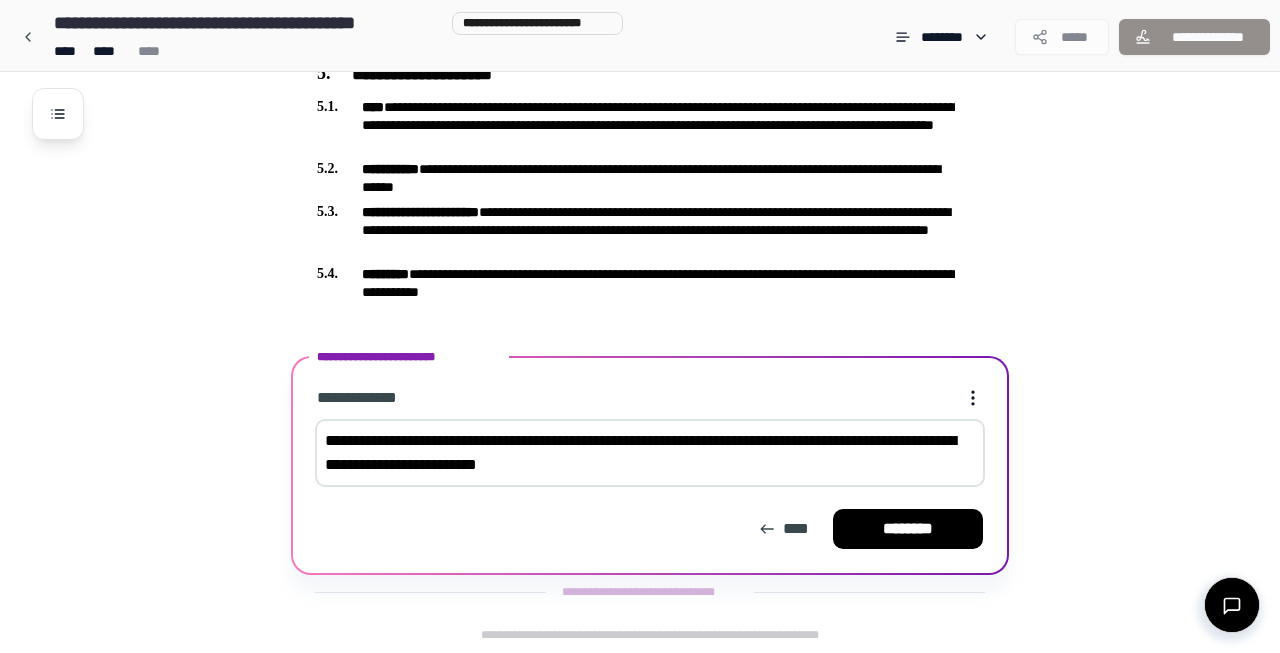 click on "**********" at bounding box center (650, 453) 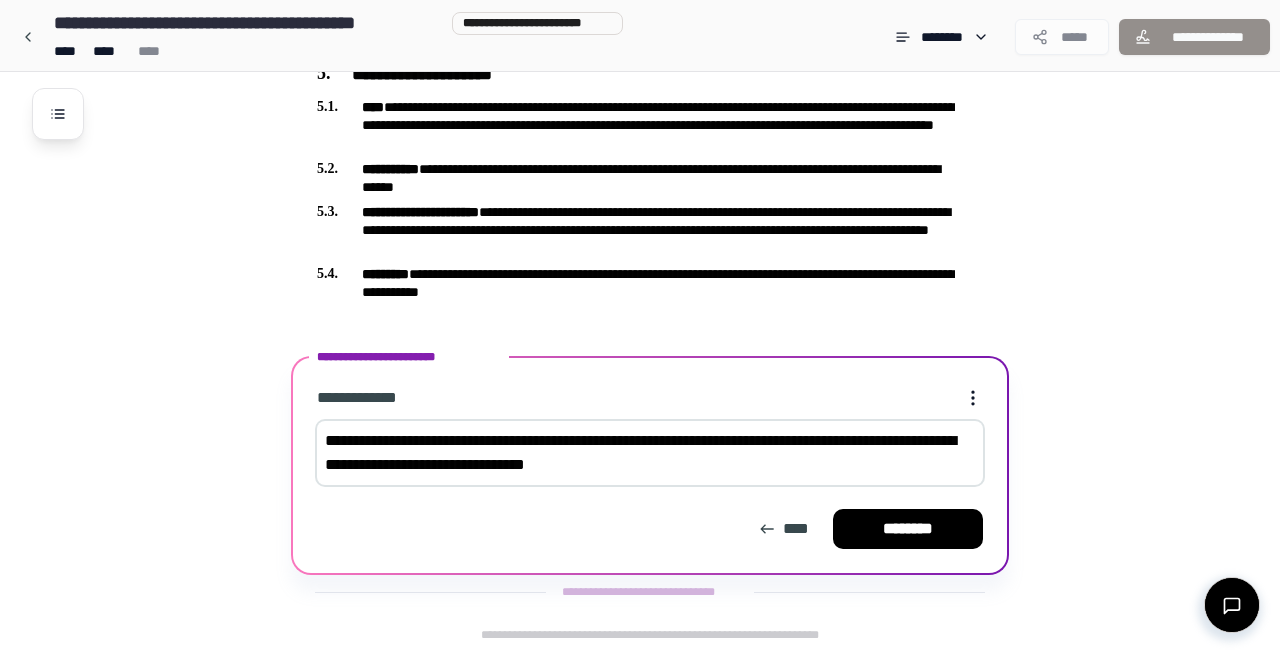 click on "**********" at bounding box center [650, 453] 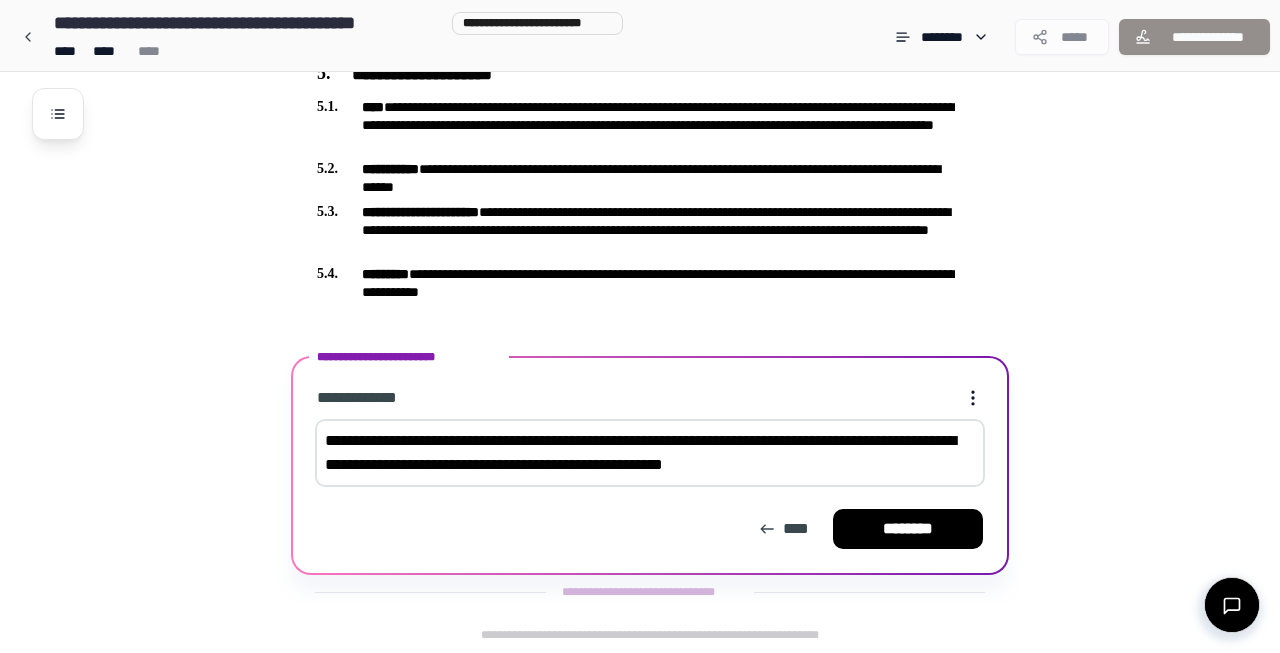 click on "**********" at bounding box center (650, 453) 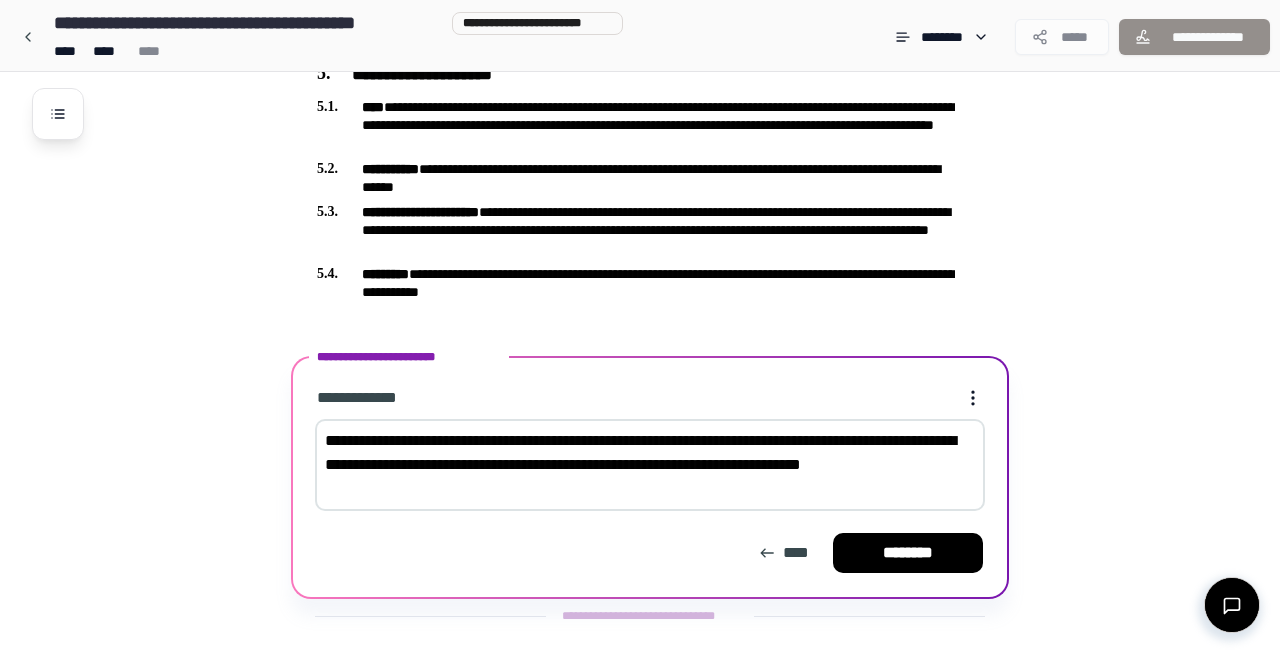 scroll, scrollTop: 1178, scrollLeft: 0, axis: vertical 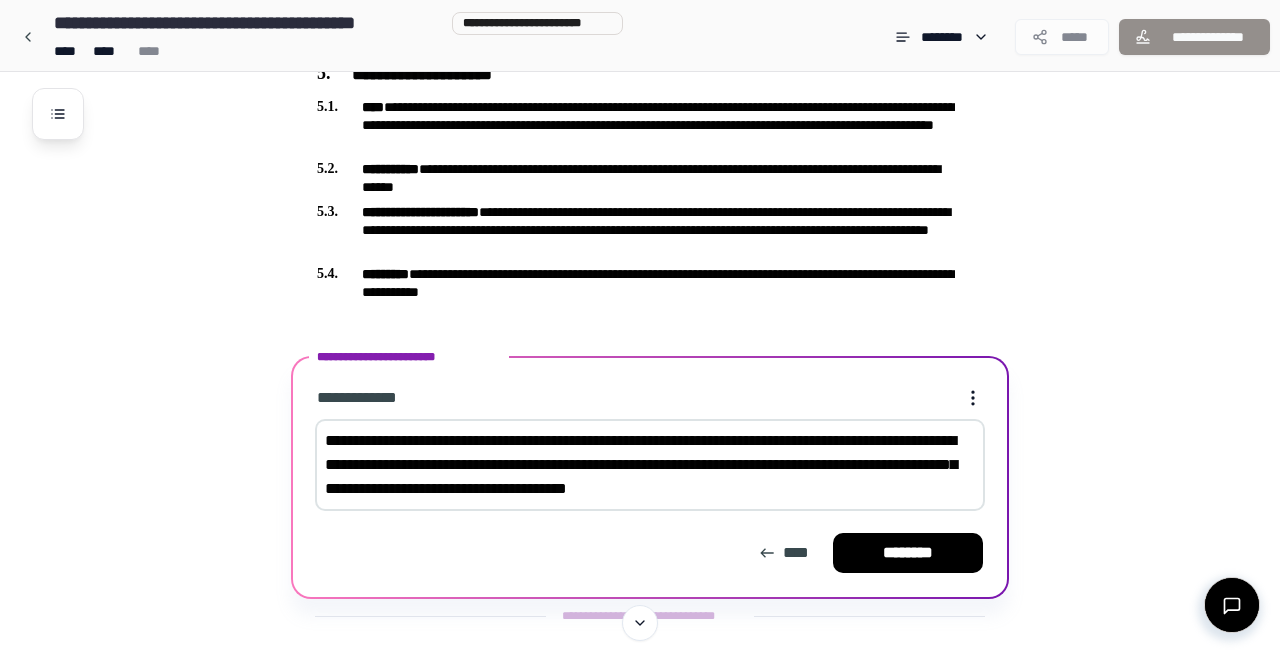 click on "**********" at bounding box center [650, 465] 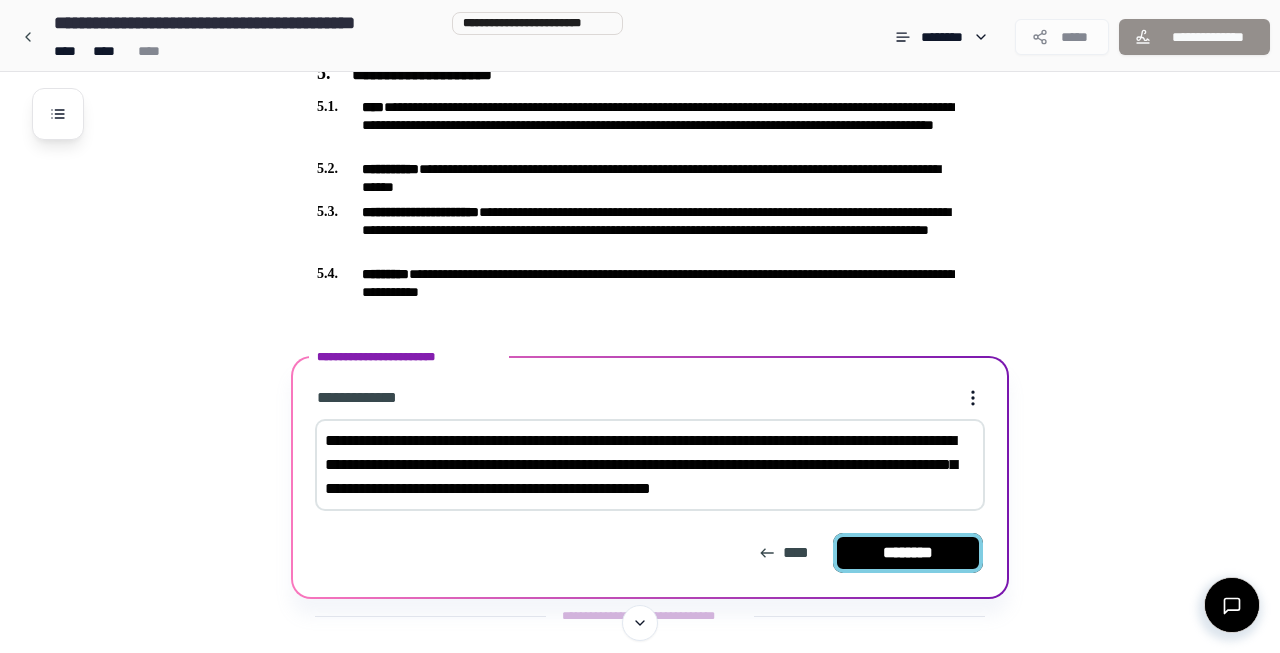 type on "**********" 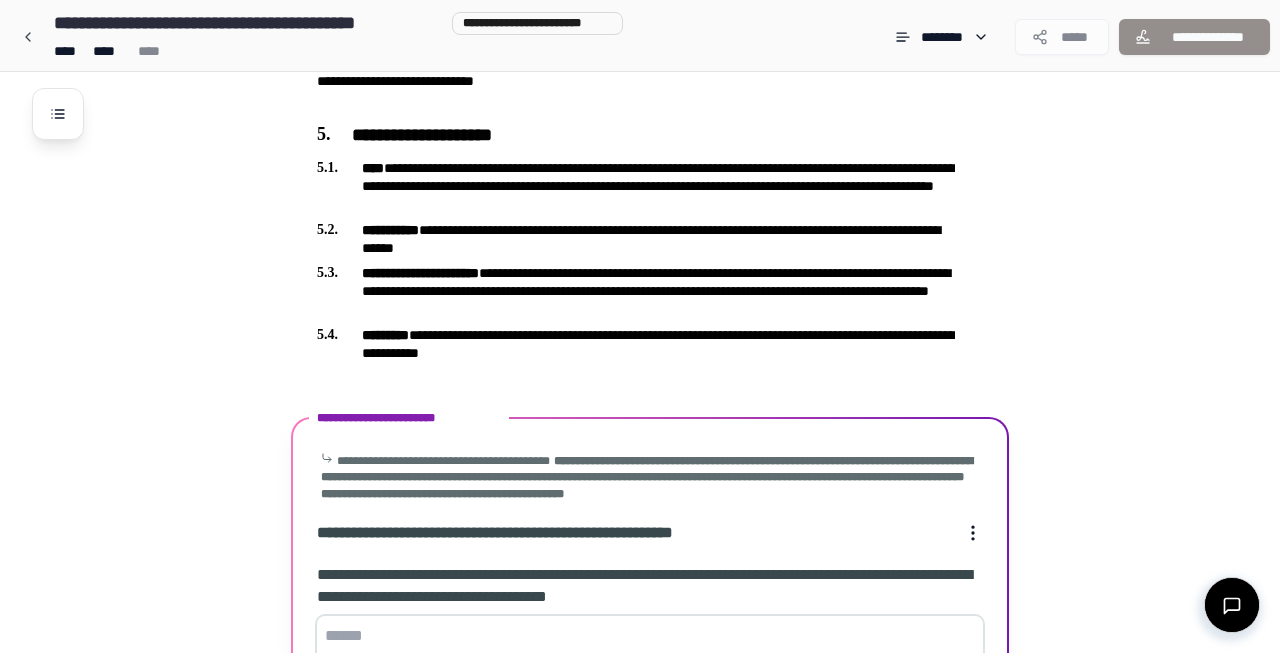 scroll, scrollTop: 1411, scrollLeft: 0, axis: vertical 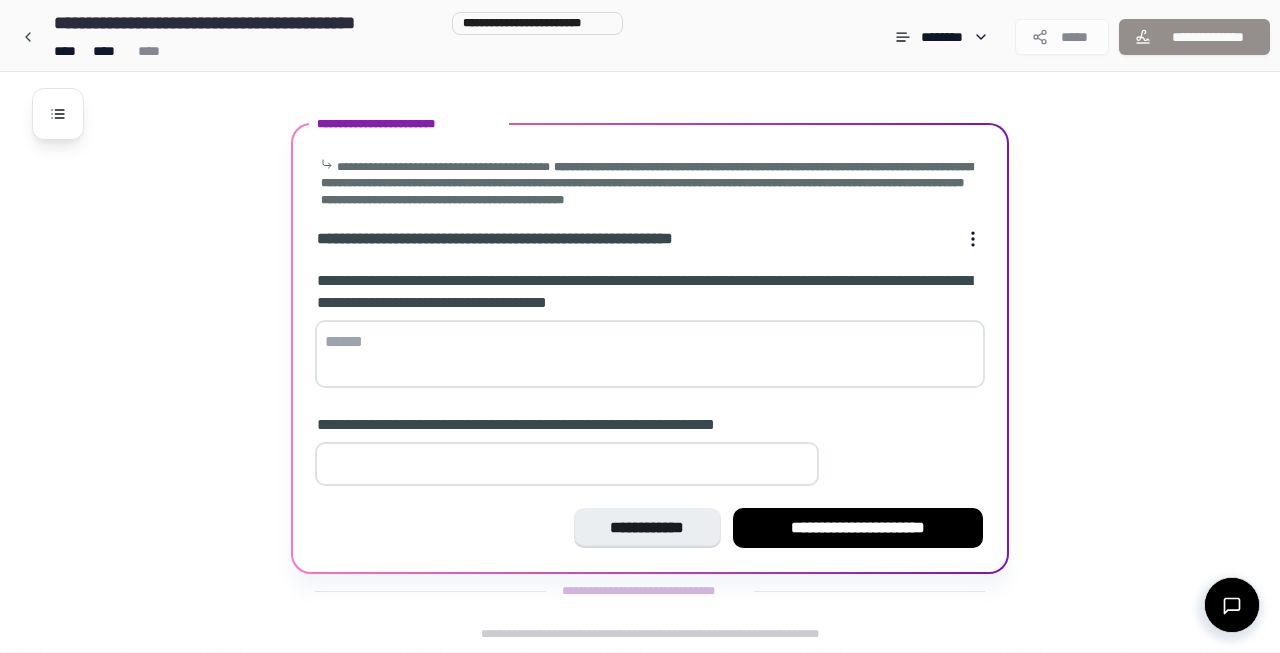 click at bounding box center [650, 354] 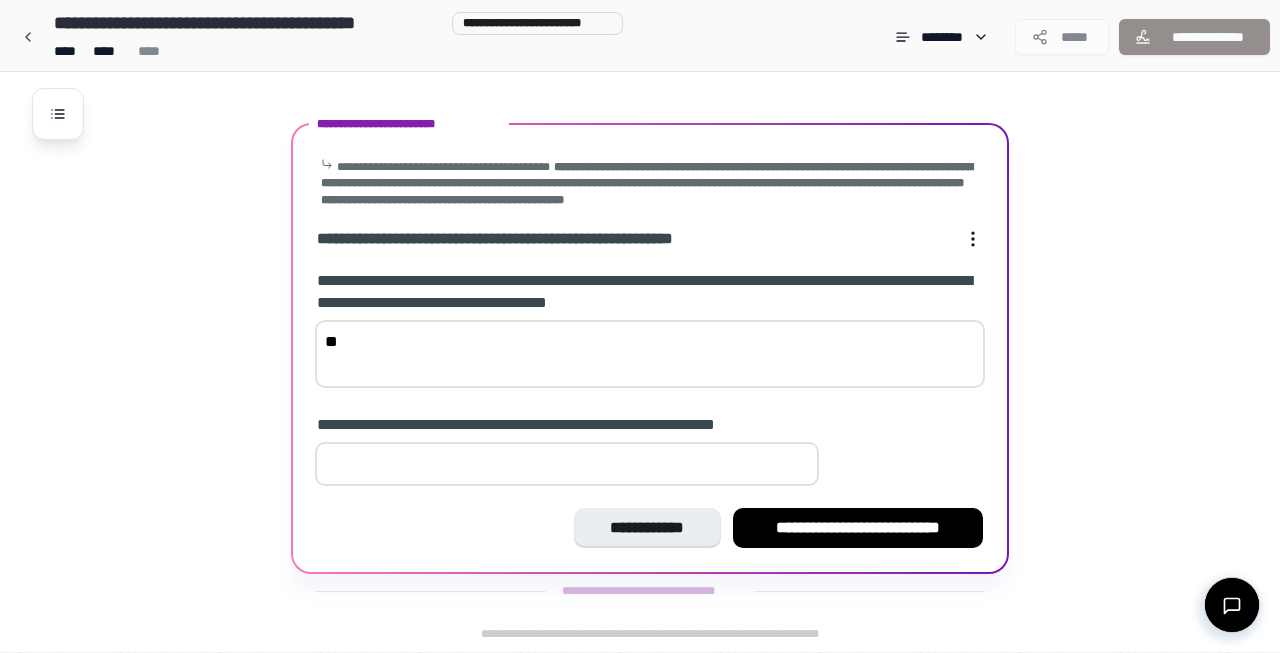 type on "***" 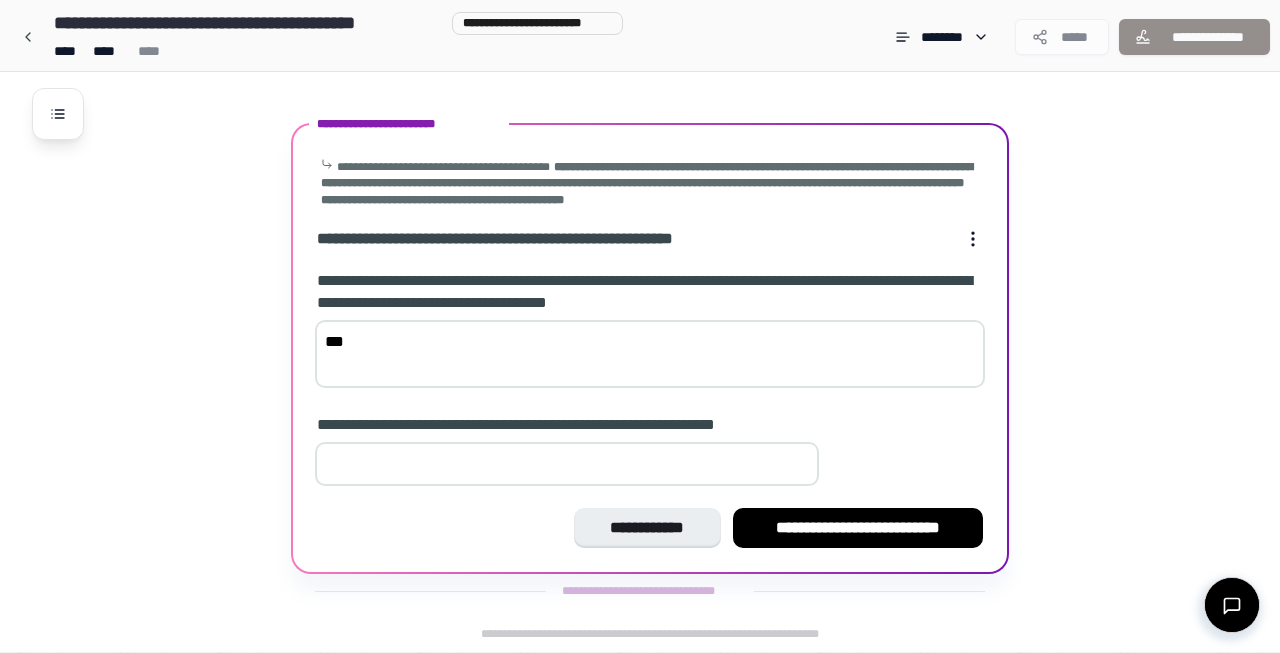 click on "*" at bounding box center [567, 464] 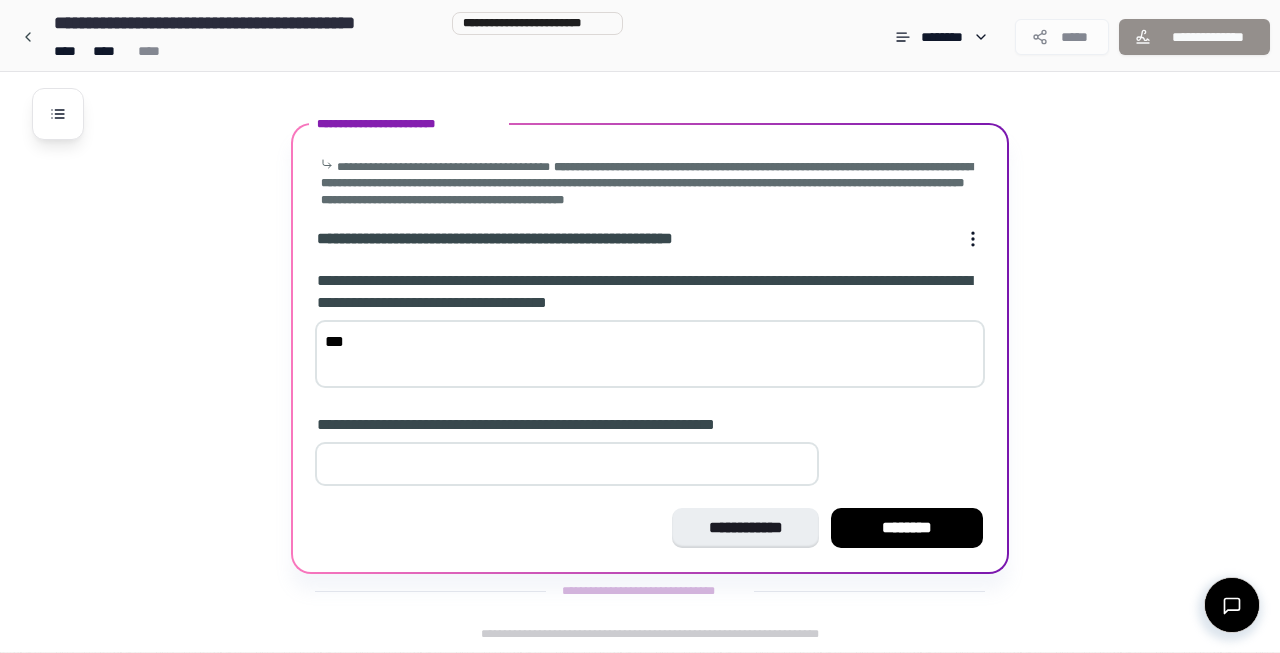 click on "*" at bounding box center [567, 464] 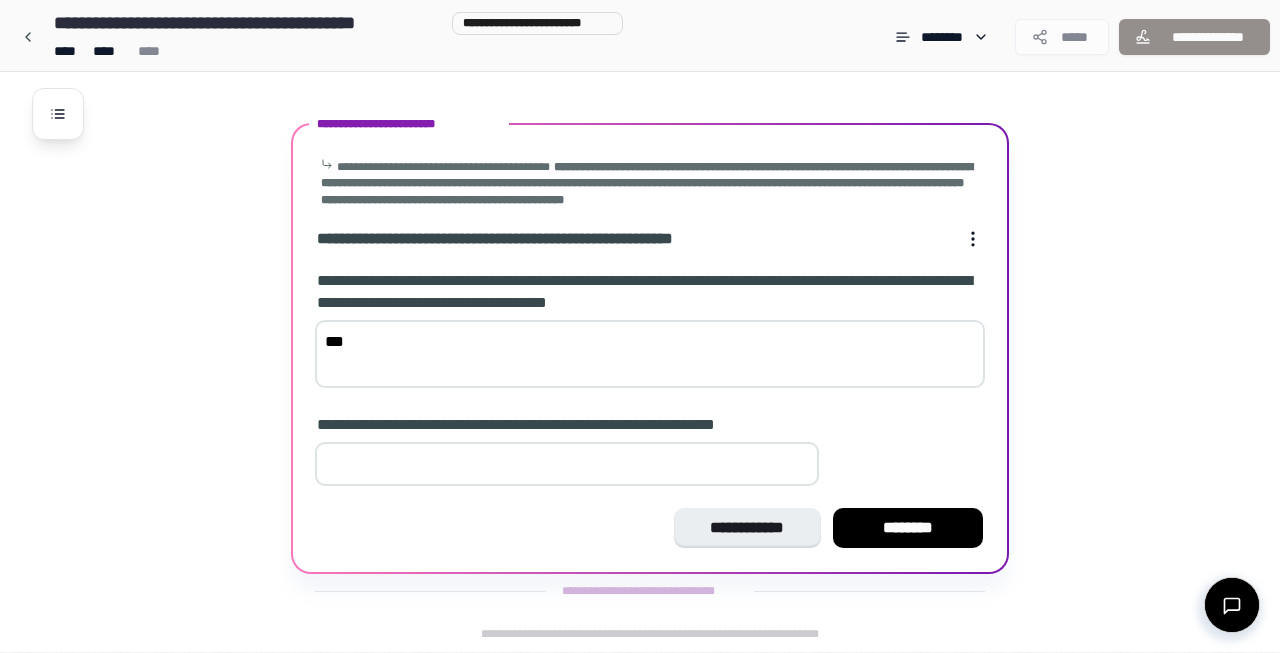 click on "*" at bounding box center (567, 464) 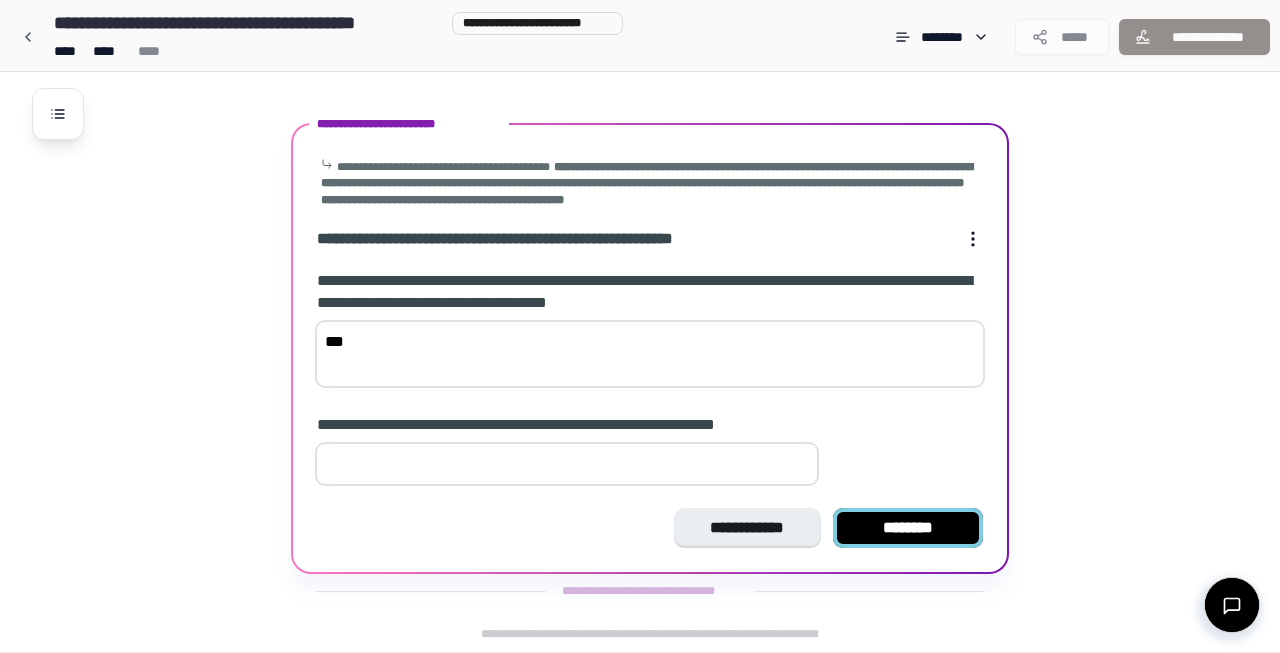 type on "***" 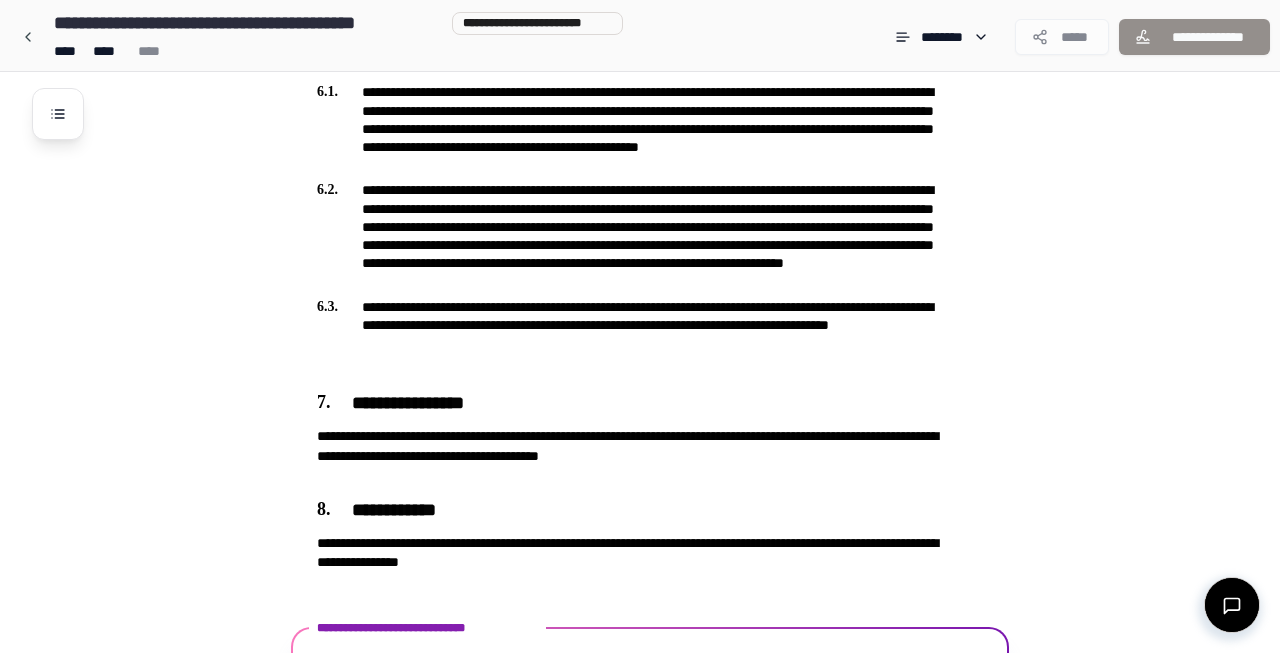 scroll, scrollTop: 1580, scrollLeft: 0, axis: vertical 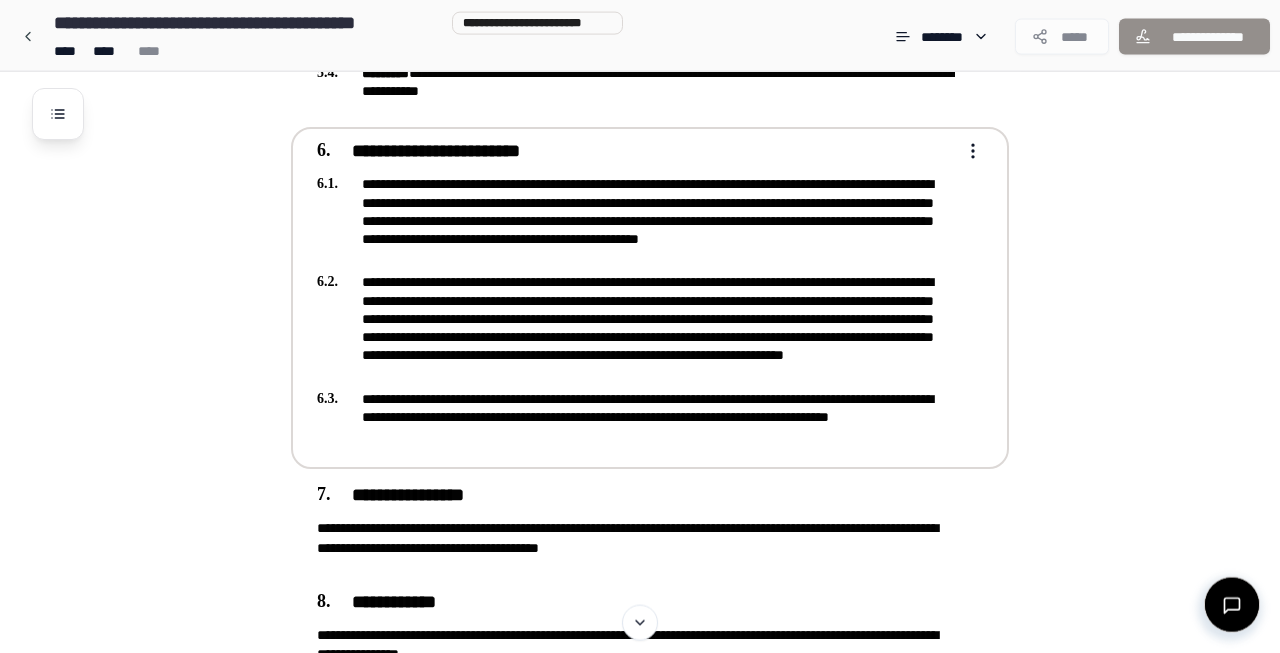 click on "**********" at bounding box center [636, 220] 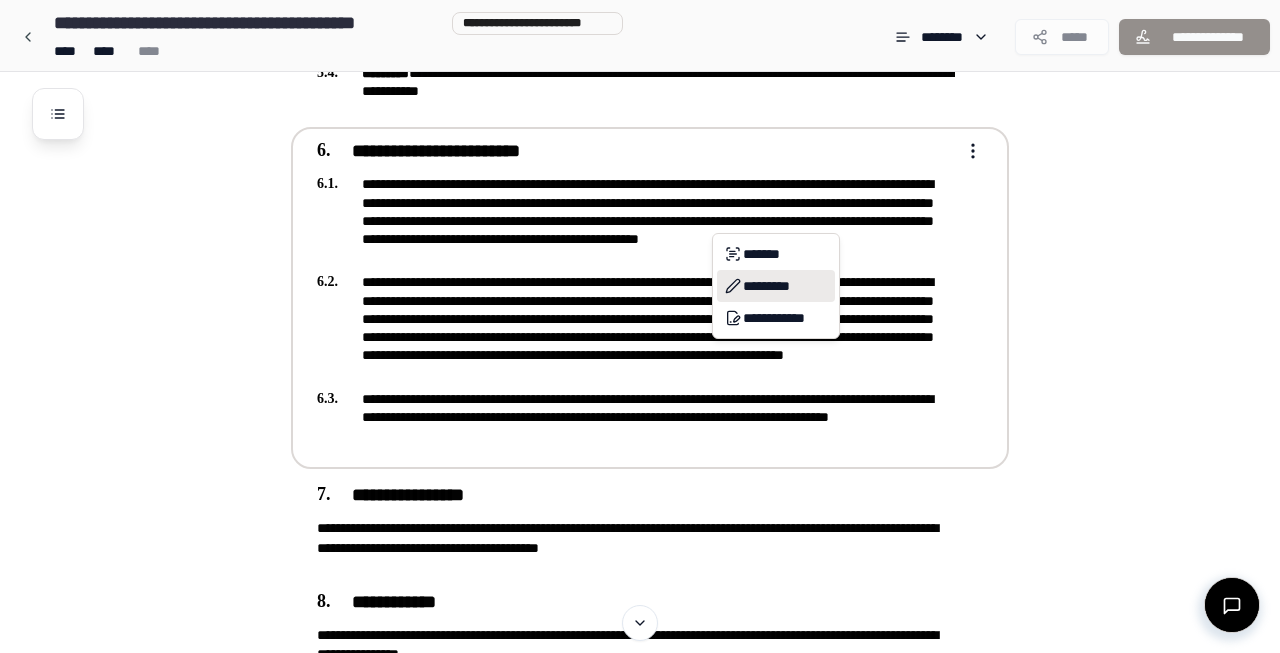 click on "*********" at bounding box center (776, 286) 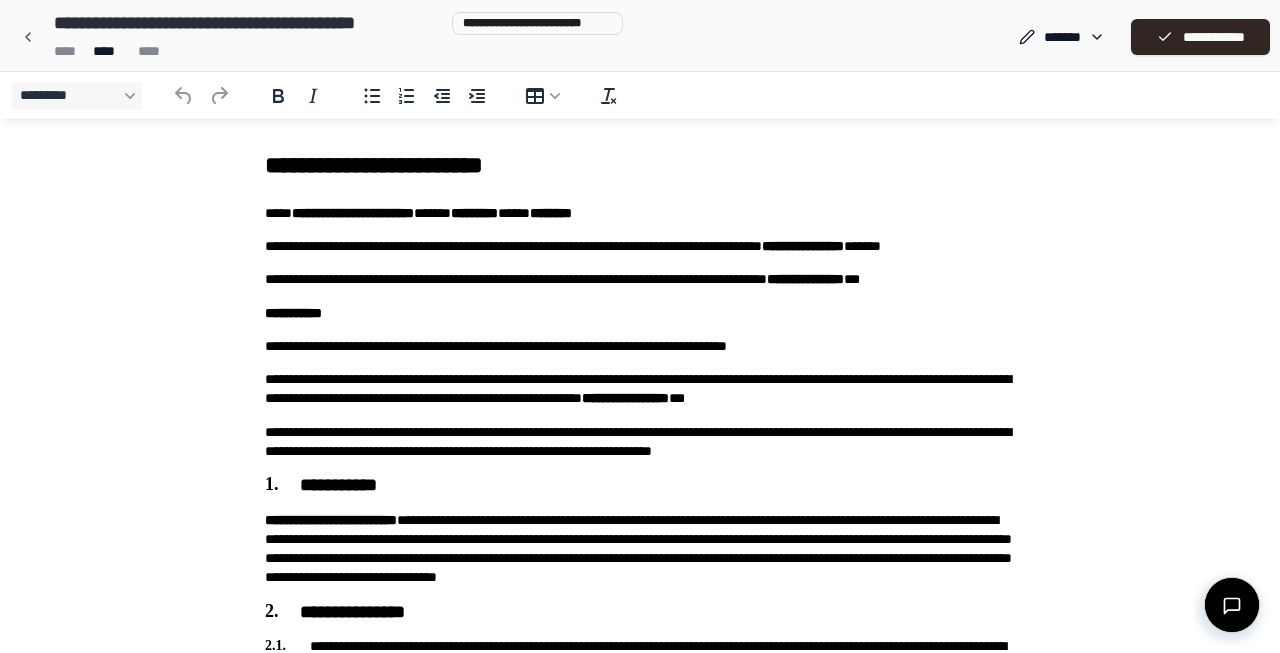 scroll, scrollTop: 0, scrollLeft: 0, axis: both 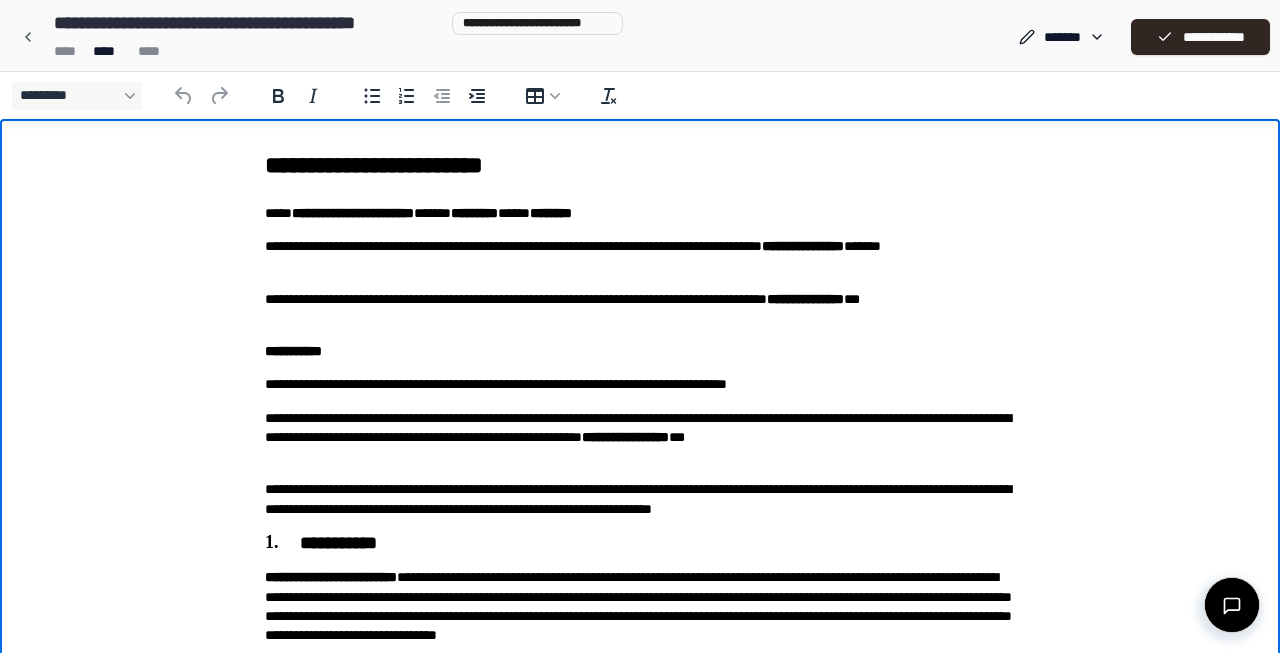 click on "**********" at bounding box center (640, 1028) 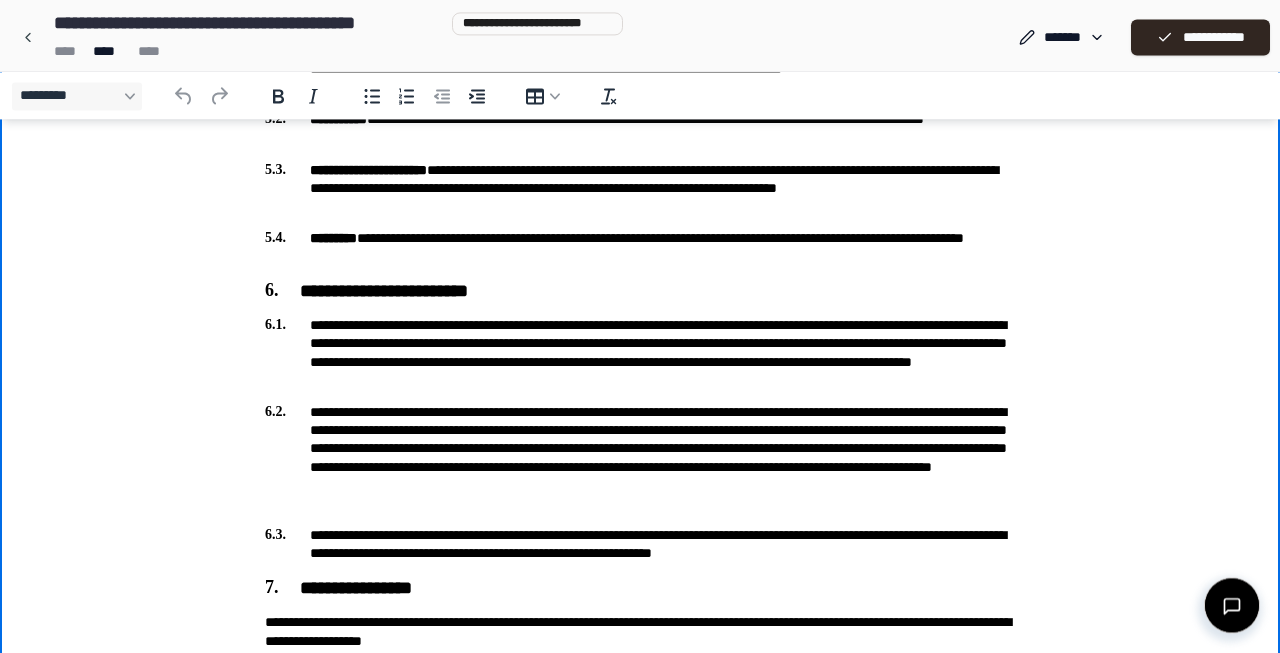 scroll, scrollTop: 1255, scrollLeft: 0, axis: vertical 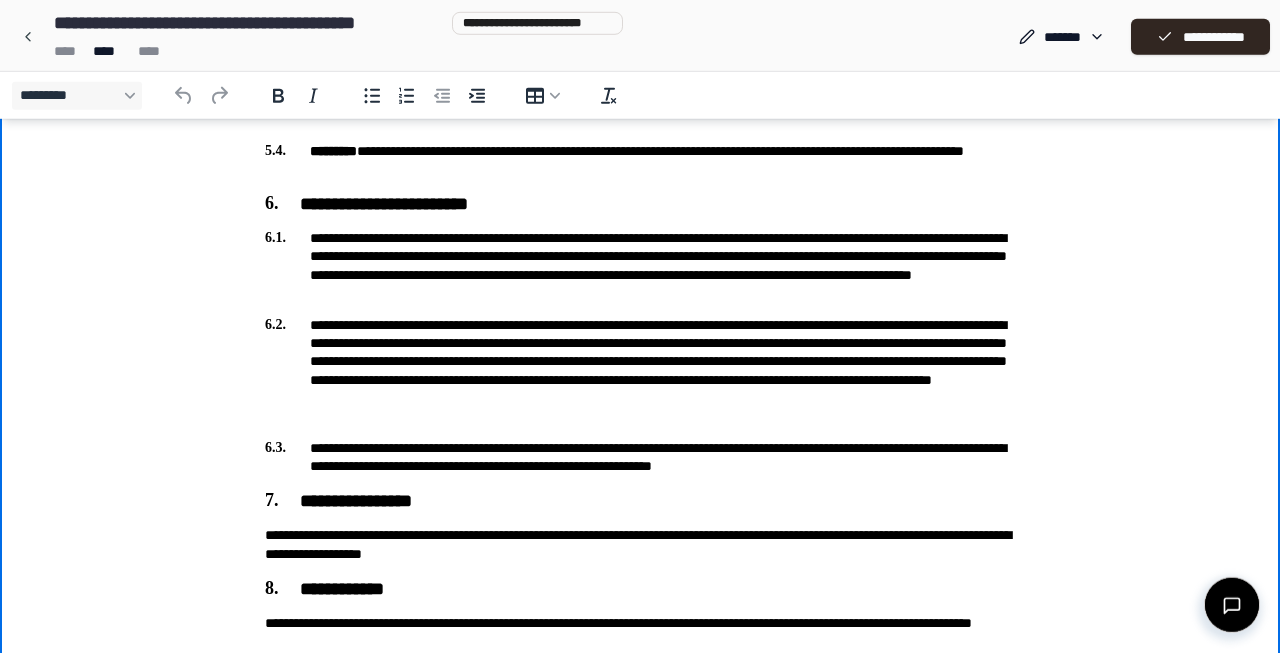 click on "**********" at bounding box center [640, 265] 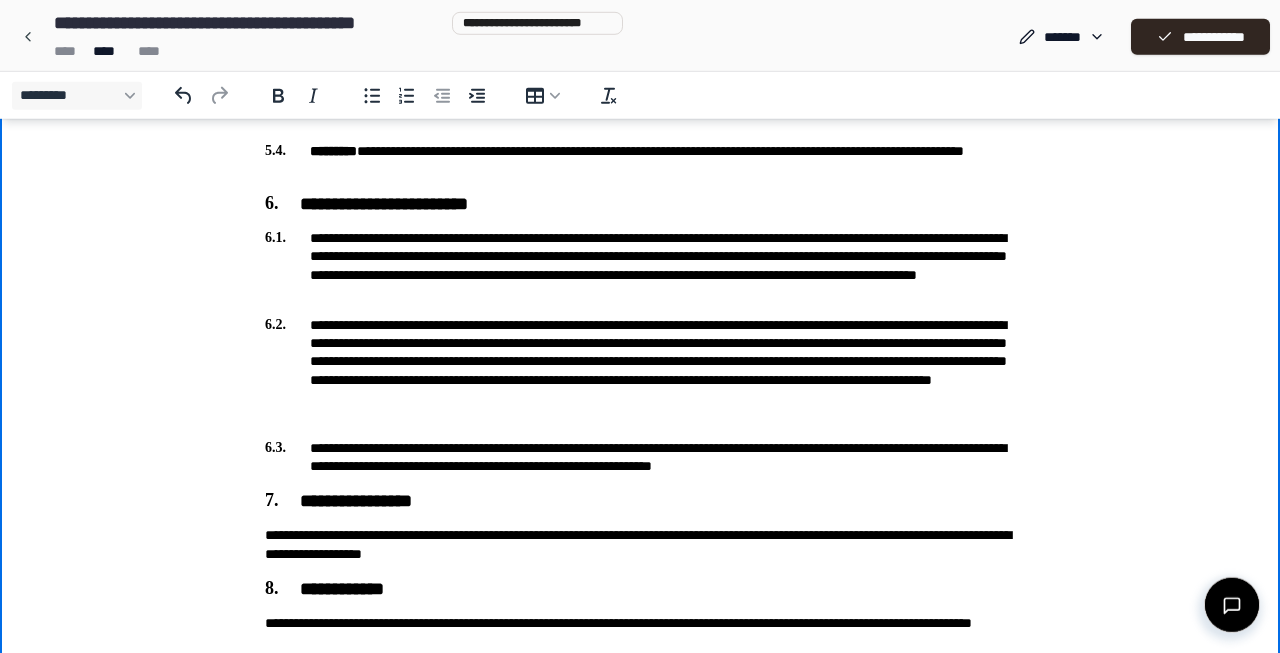 click on "**********" at bounding box center (640, 265) 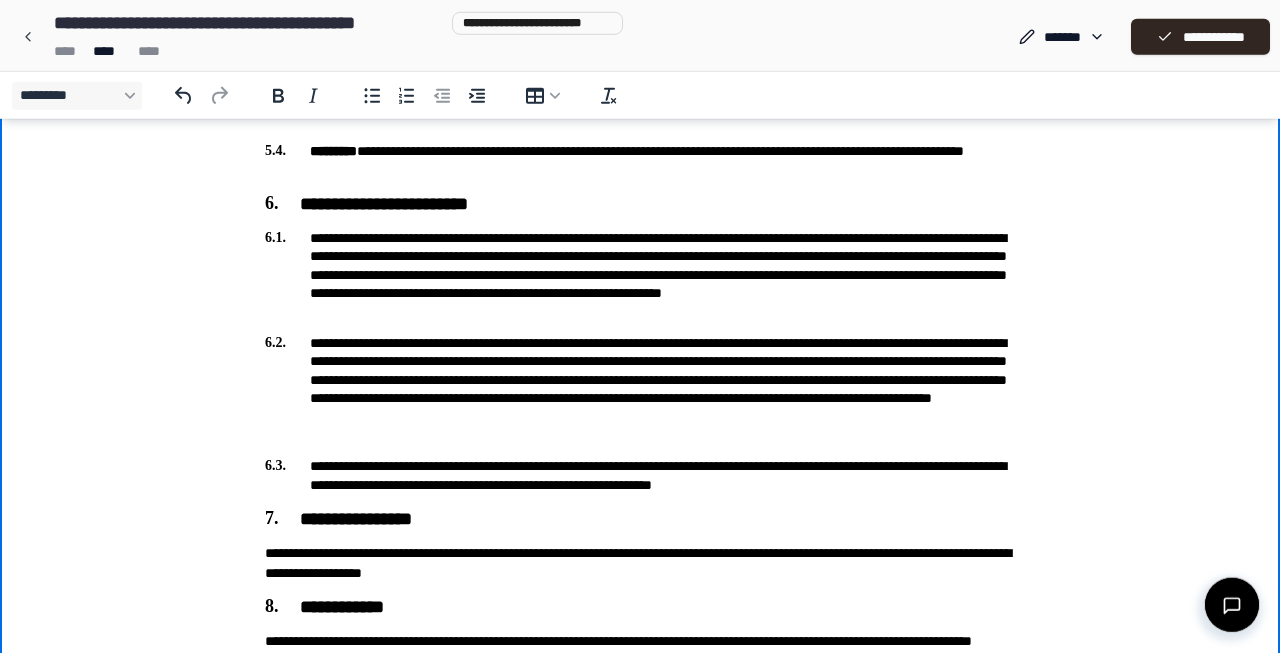 click on "**********" at bounding box center [640, 274] 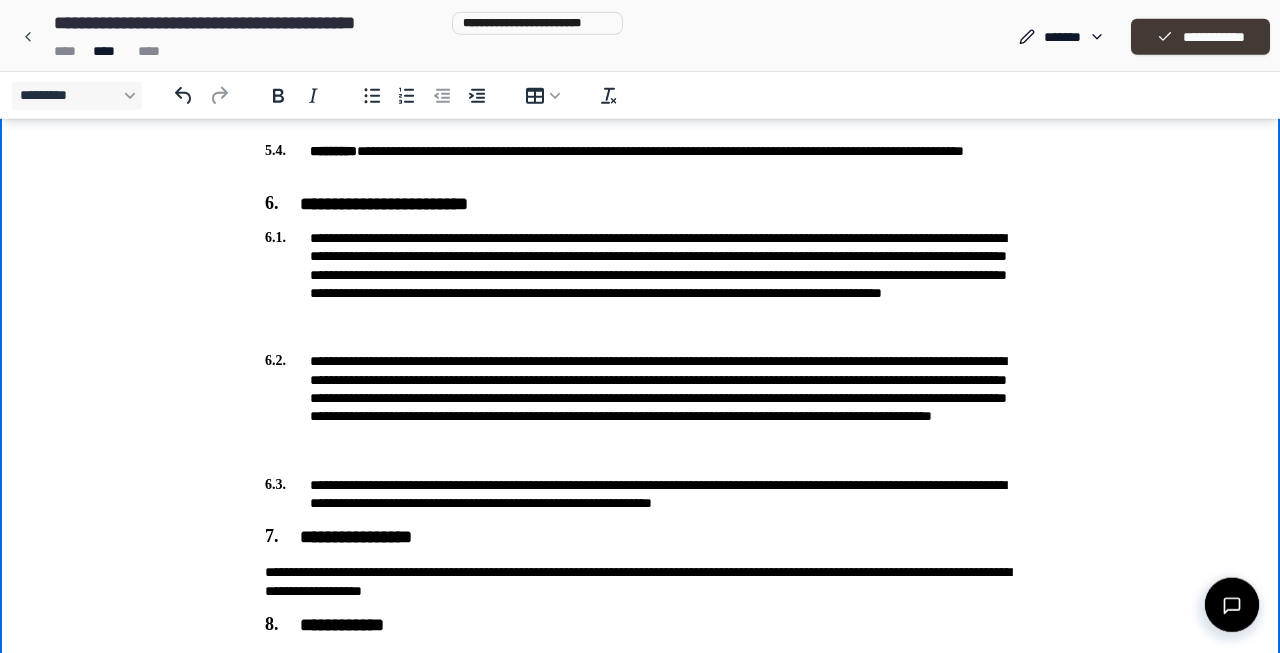 click on "**********" at bounding box center (1200, 37) 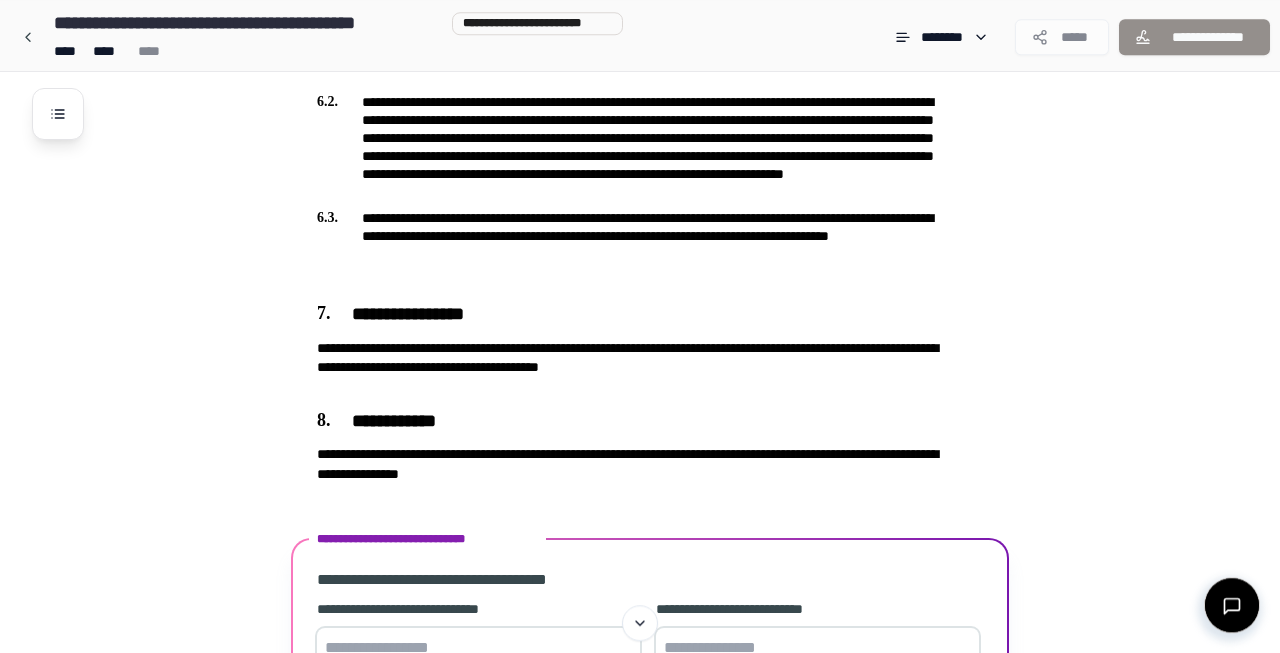 scroll, scrollTop: 1761, scrollLeft: 0, axis: vertical 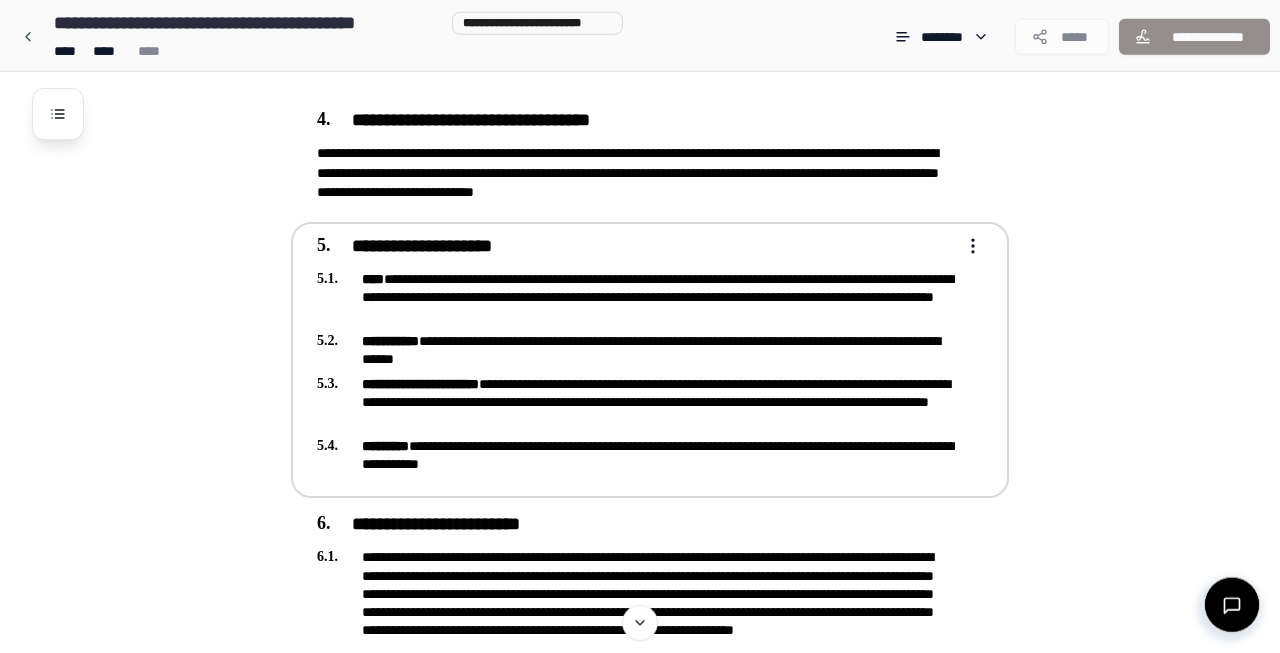 click on "**********" at bounding box center [650, 360] 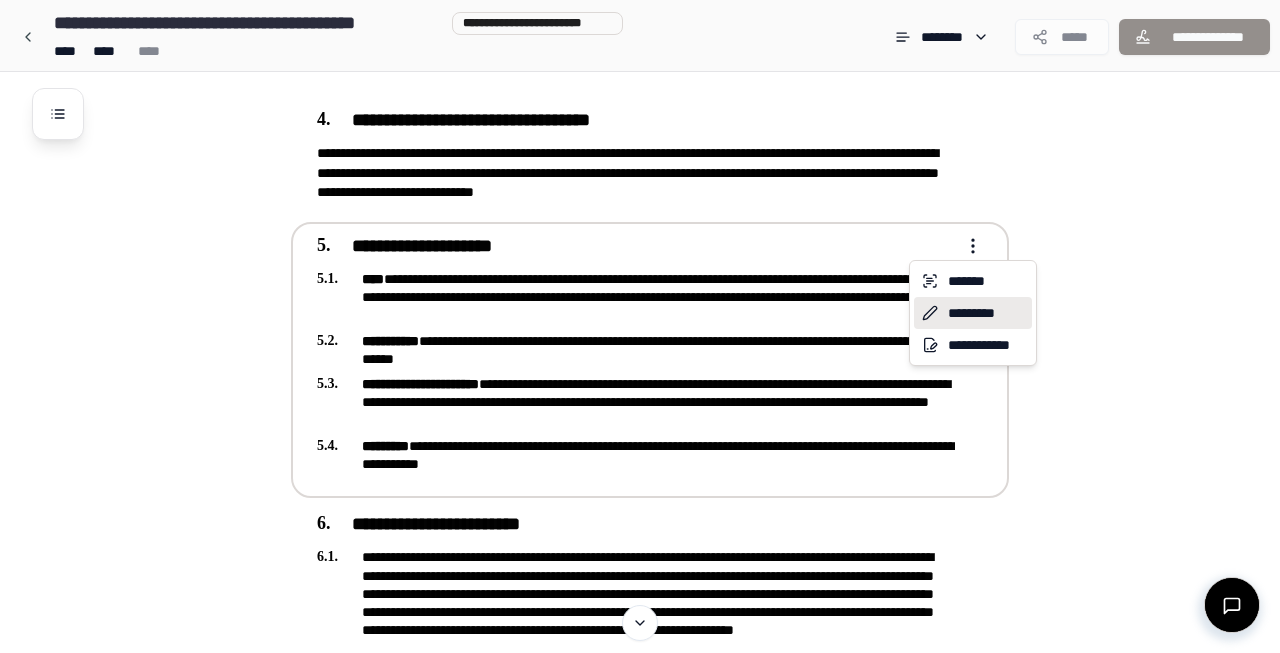 click on "*********" at bounding box center (973, 313) 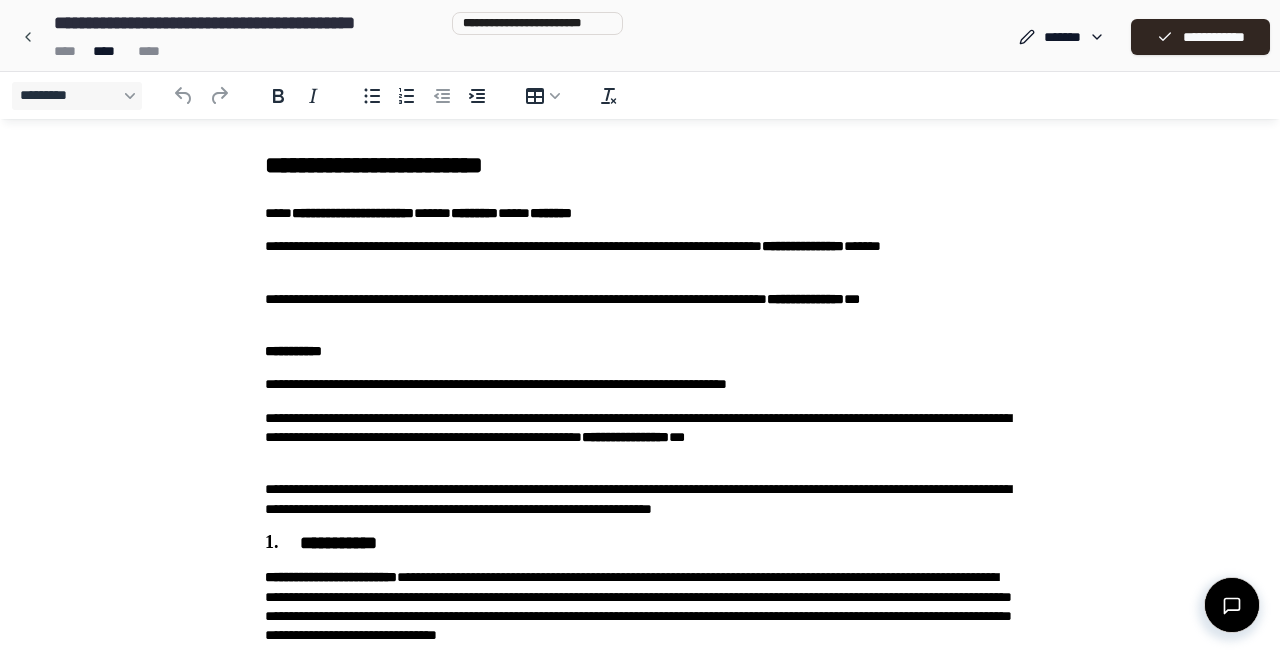 scroll, scrollTop: 0, scrollLeft: 0, axis: both 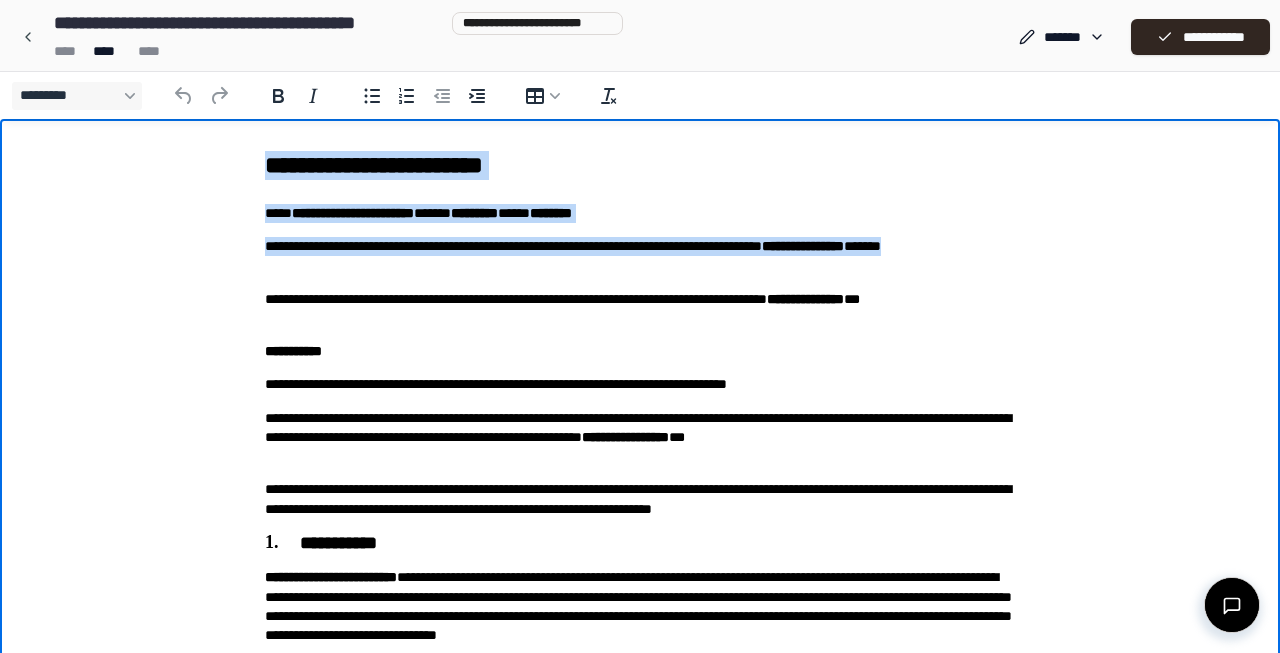 drag, startPoint x: 1279, startPoint y: 121, endPoint x: 1276, endPoint y: 272, distance: 151.0298 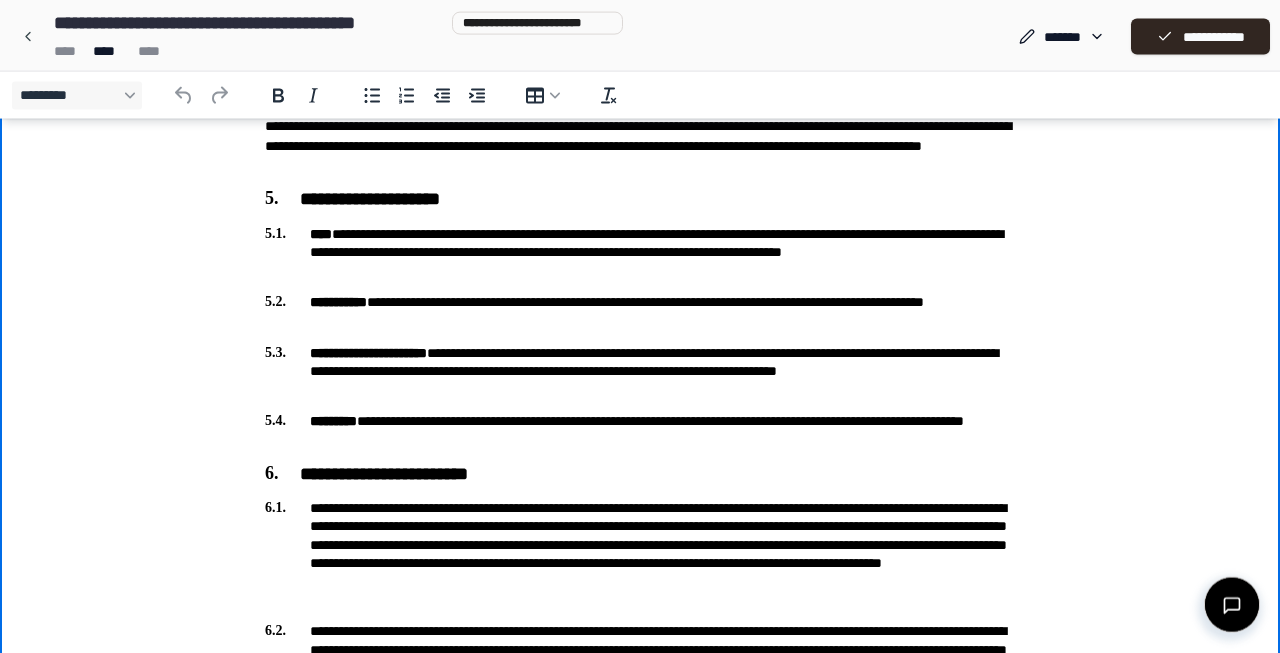 scroll, scrollTop: 988, scrollLeft: 0, axis: vertical 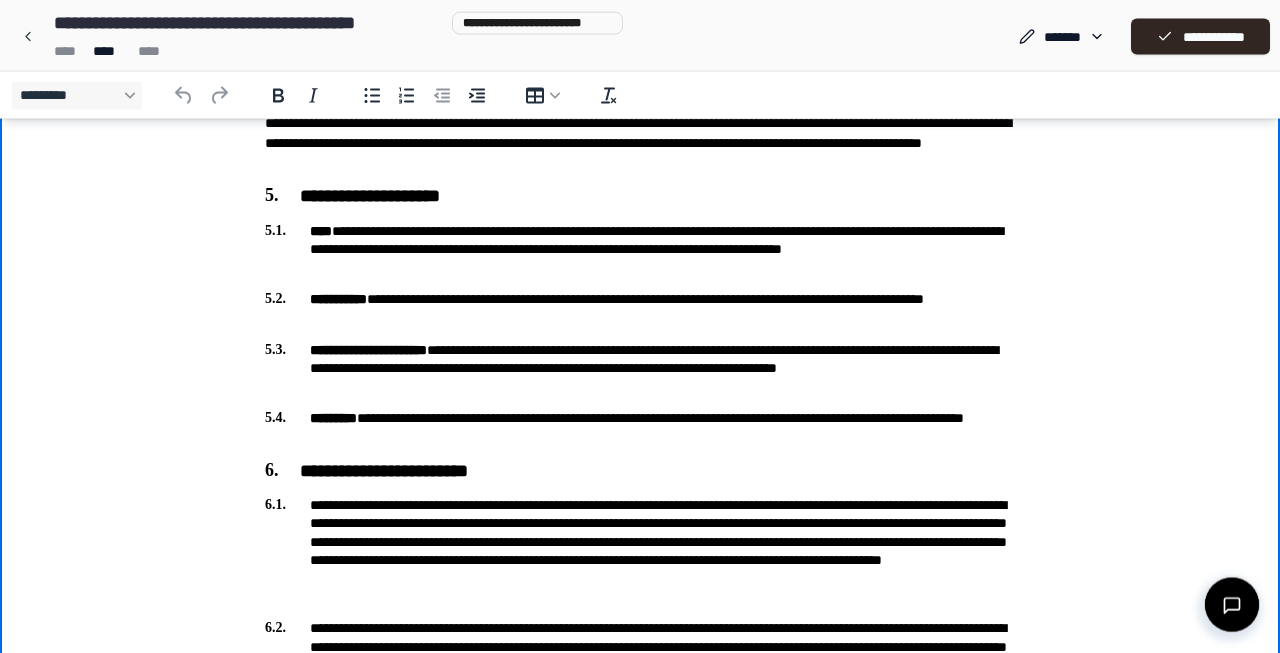 click on "**********" at bounding box center [640, 249] 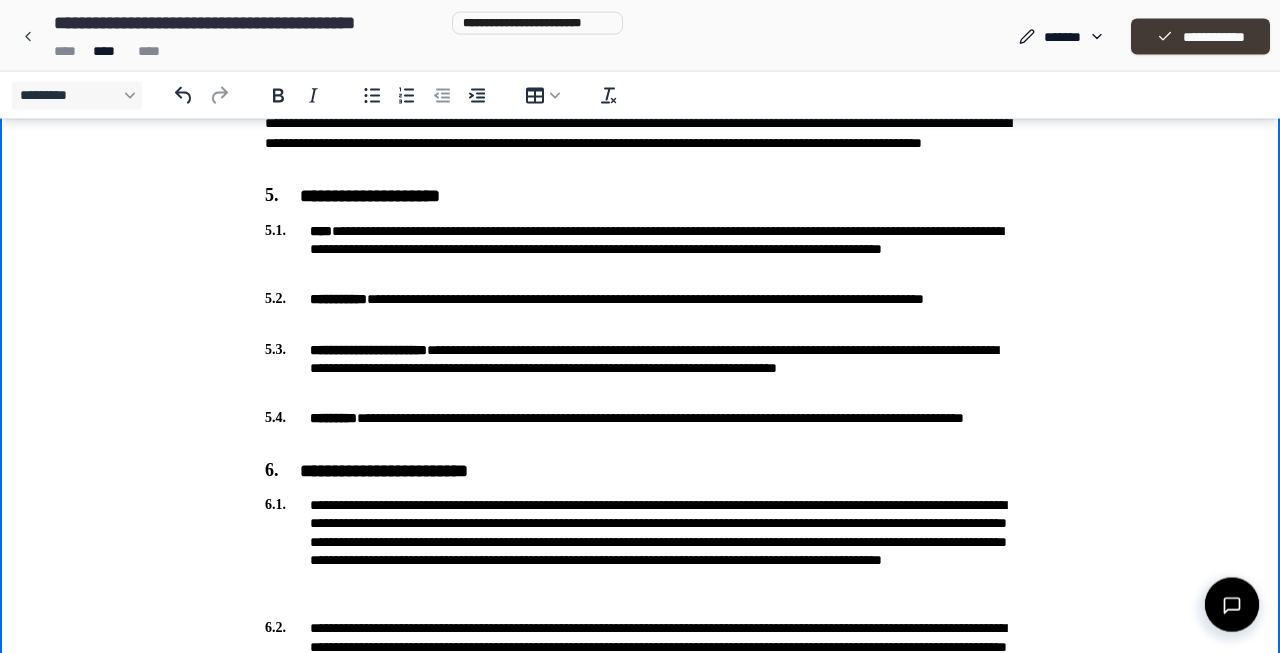 click on "**********" at bounding box center (1200, 37) 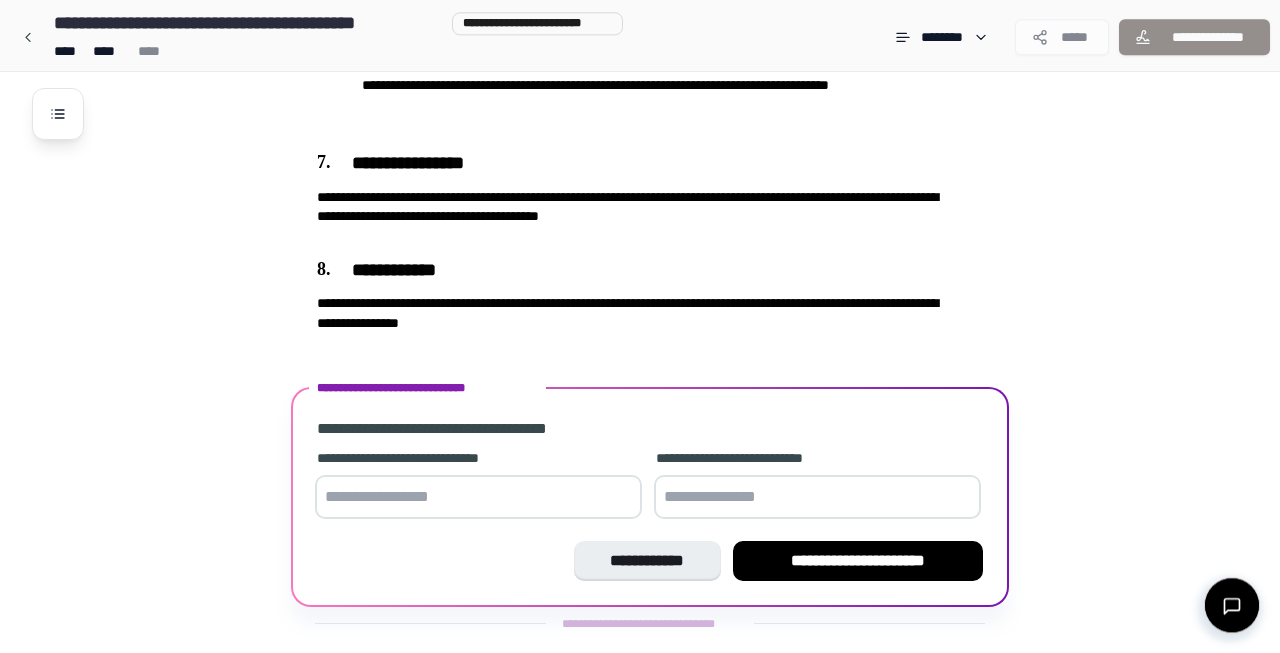 scroll, scrollTop: 1761, scrollLeft: 0, axis: vertical 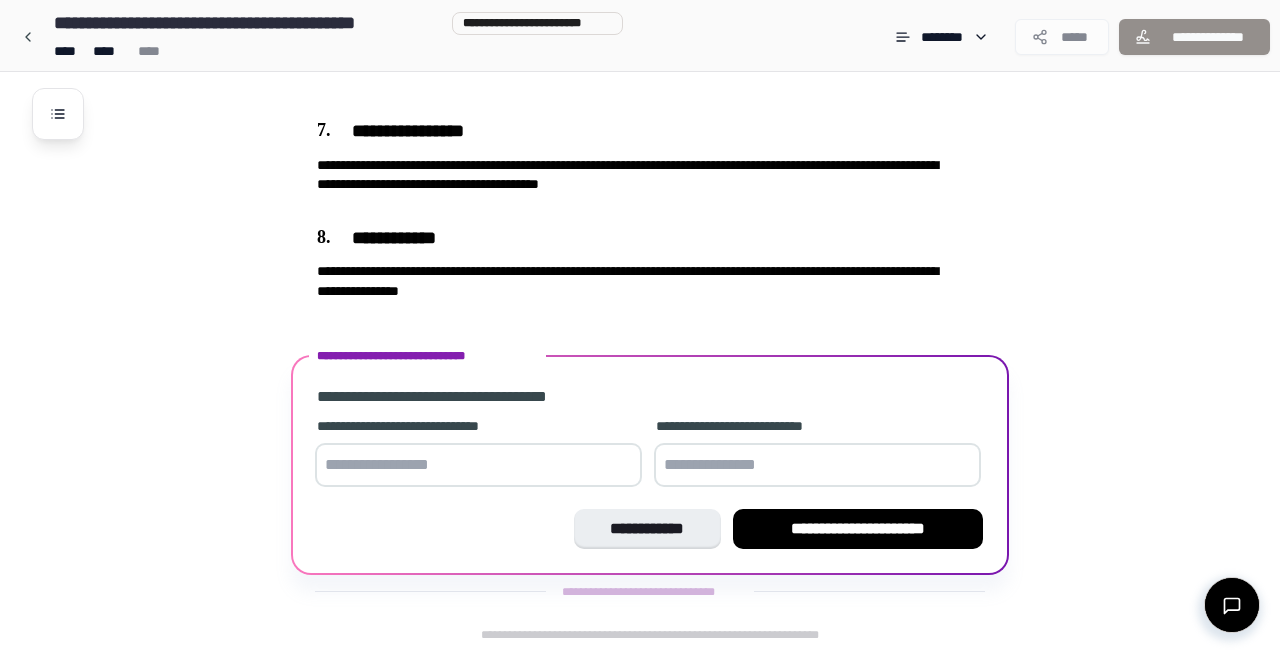 click at bounding box center (478, 465) 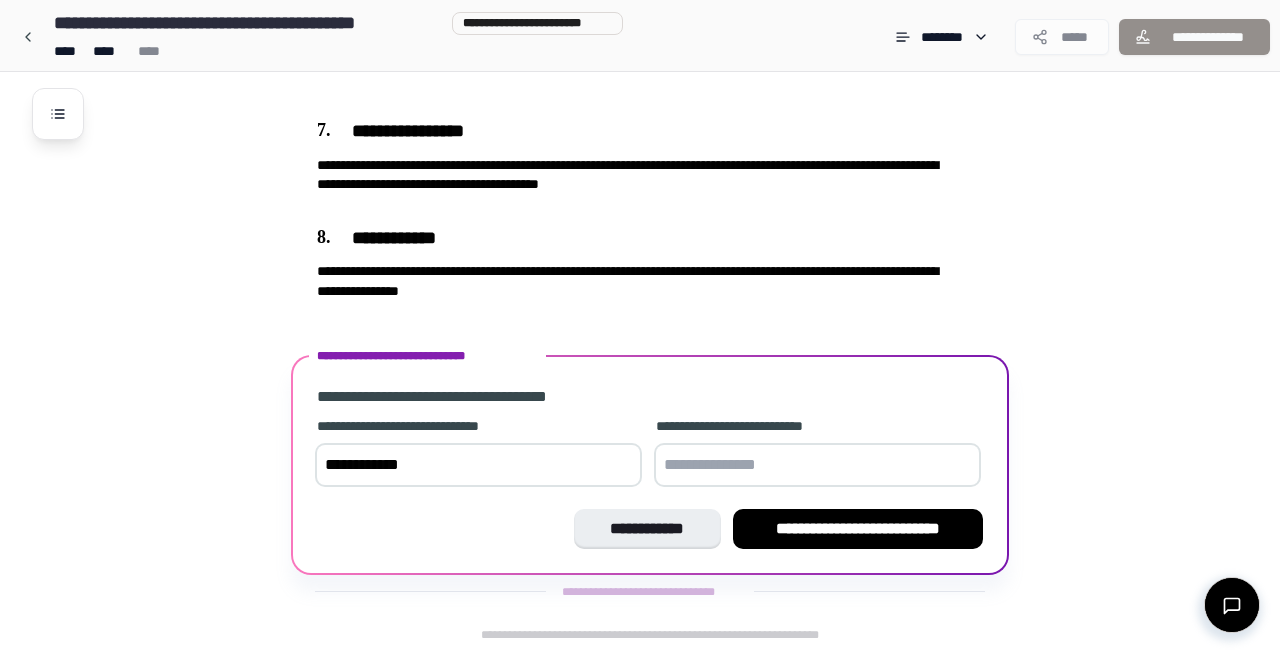 type on "**********" 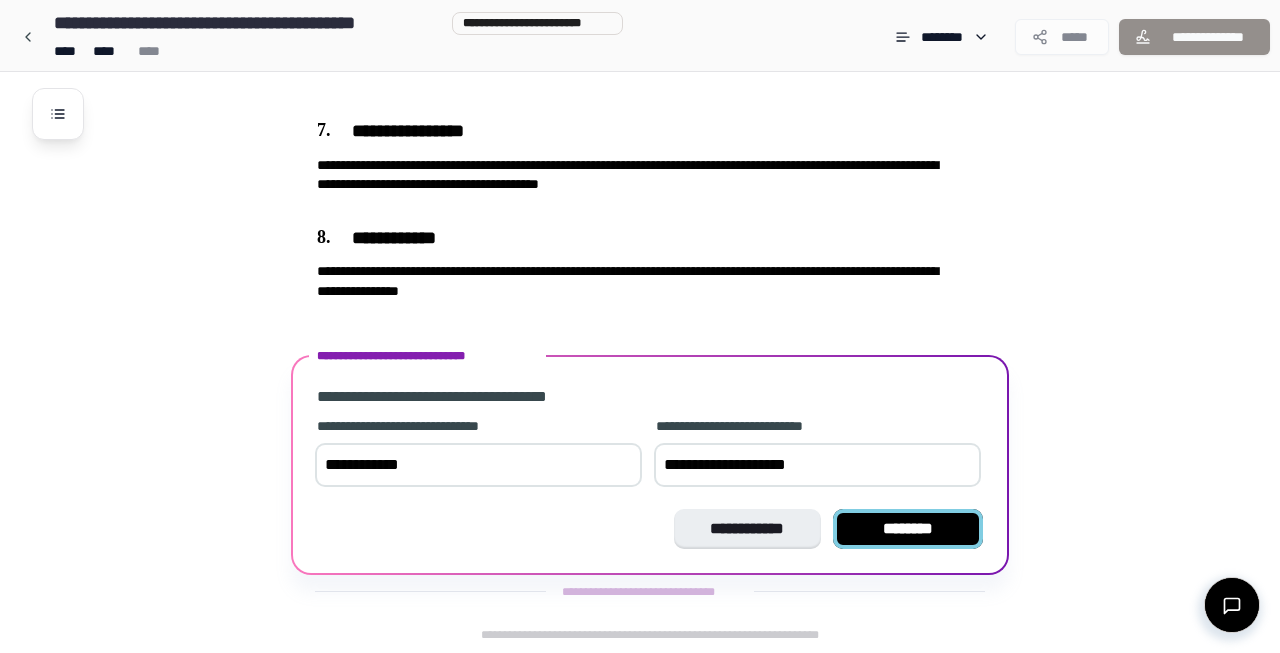 type on "**********" 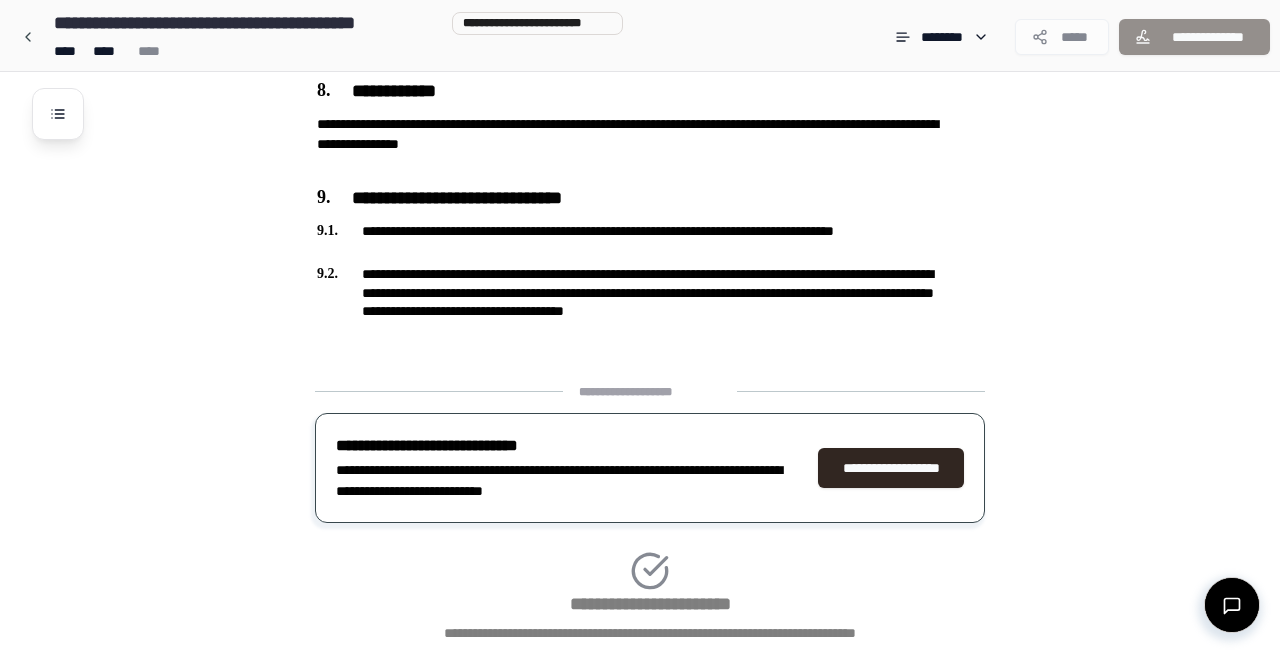 scroll, scrollTop: 2042, scrollLeft: 0, axis: vertical 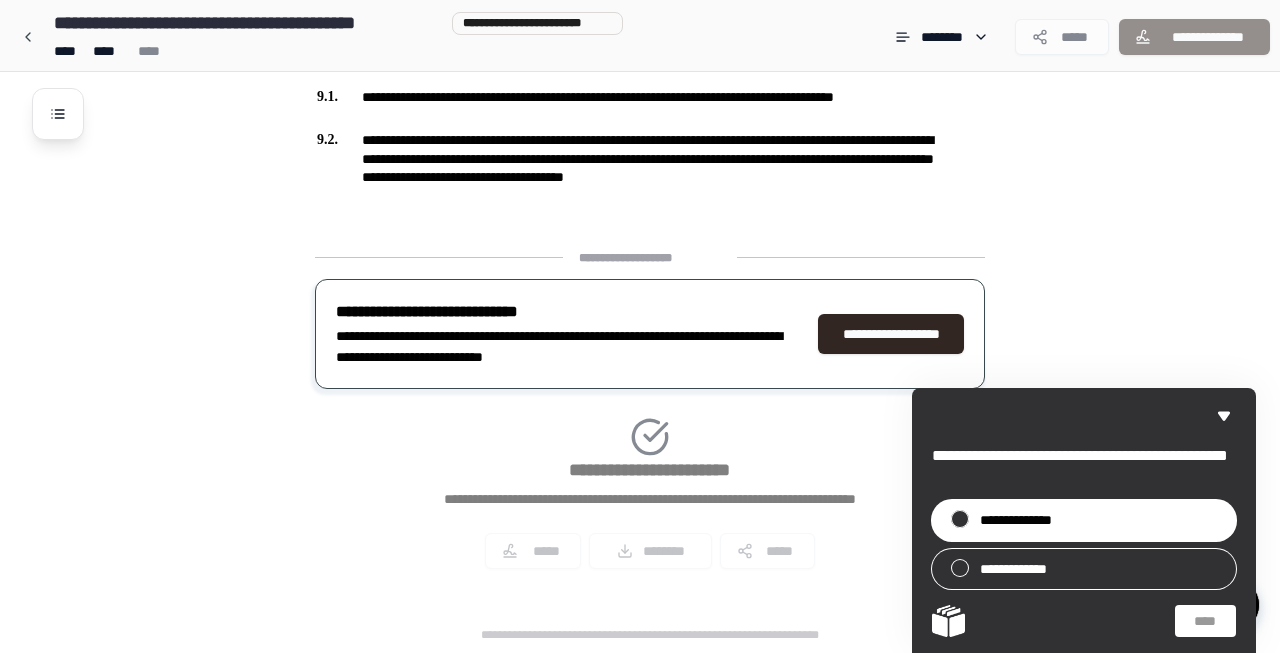 click on "**********" at bounding box center [1025, 520] 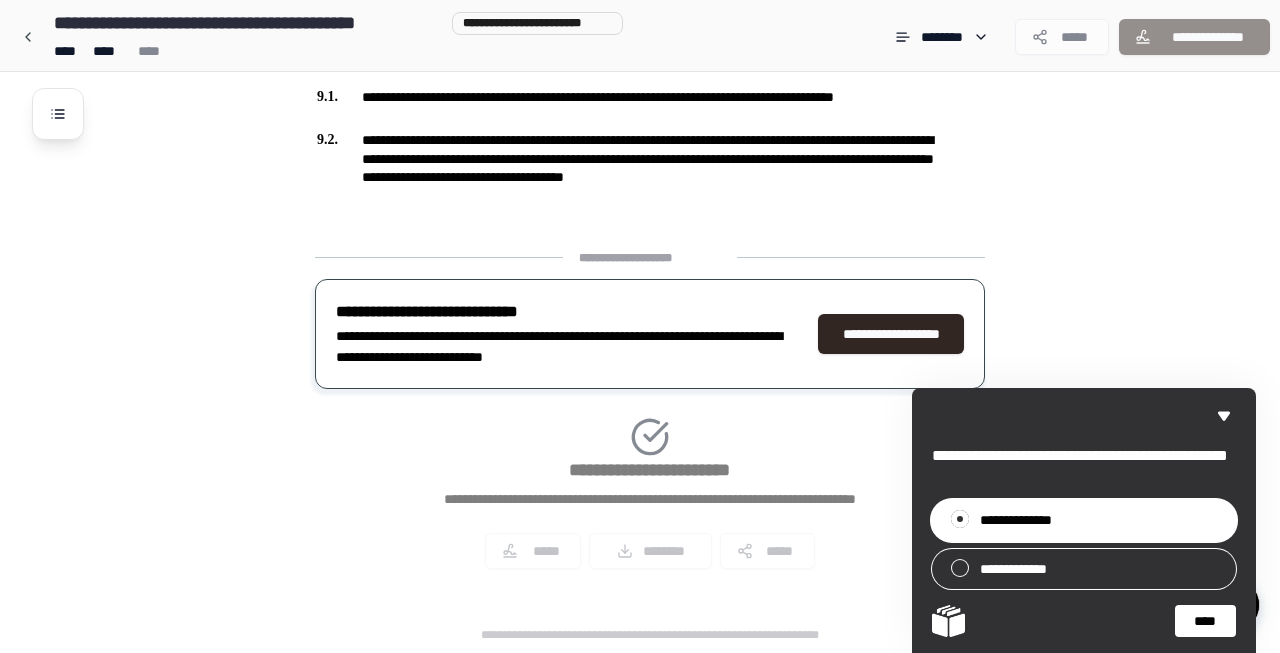 click on "****" at bounding box center (1205, 621) 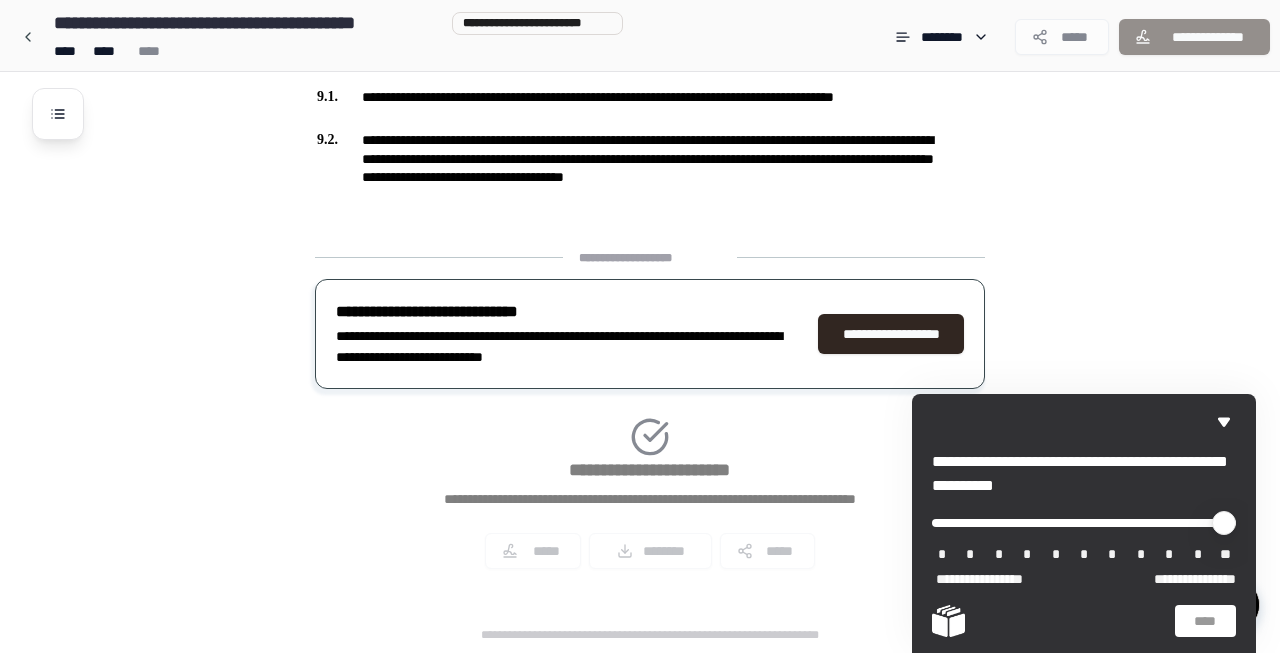 click at bounding box center (1084, 522) 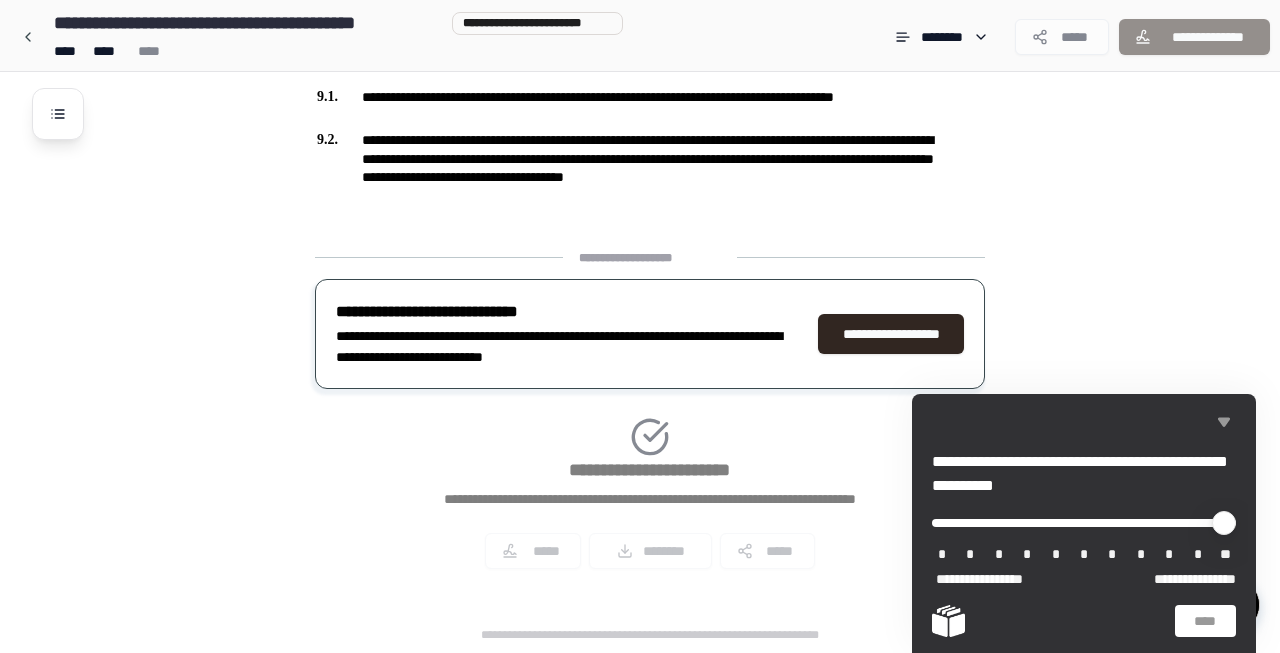click 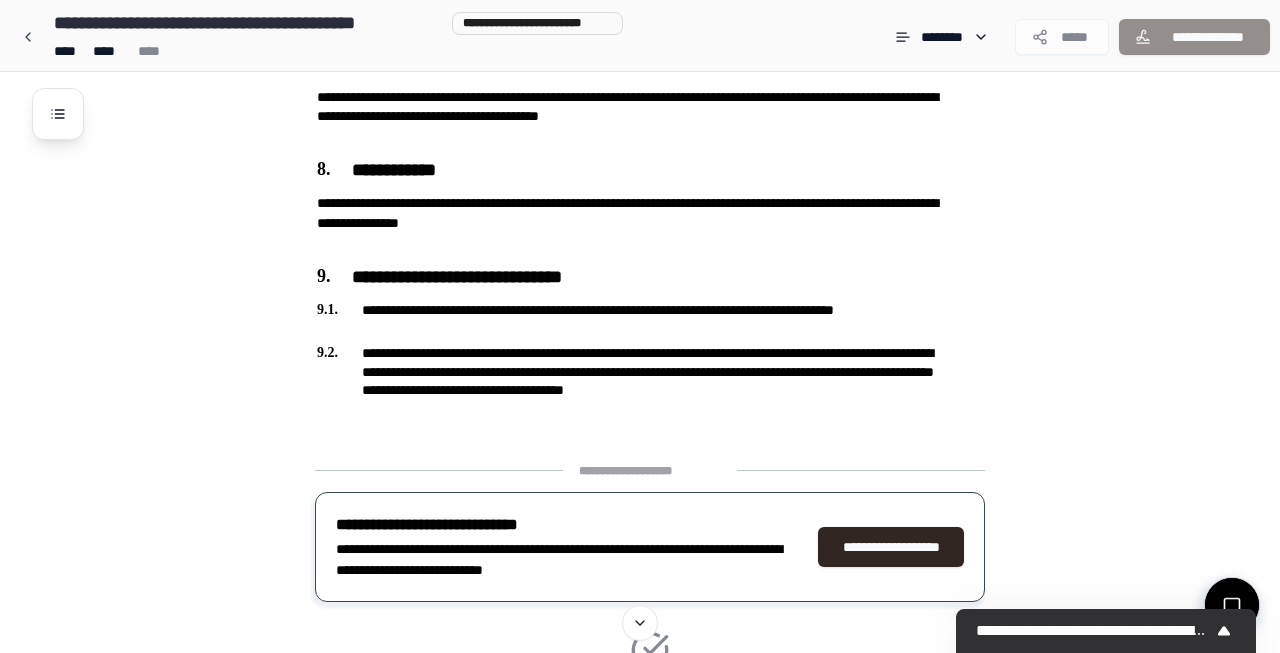 scroll, scrollTop: 1732, scrollLeft: 0, axis: vertical 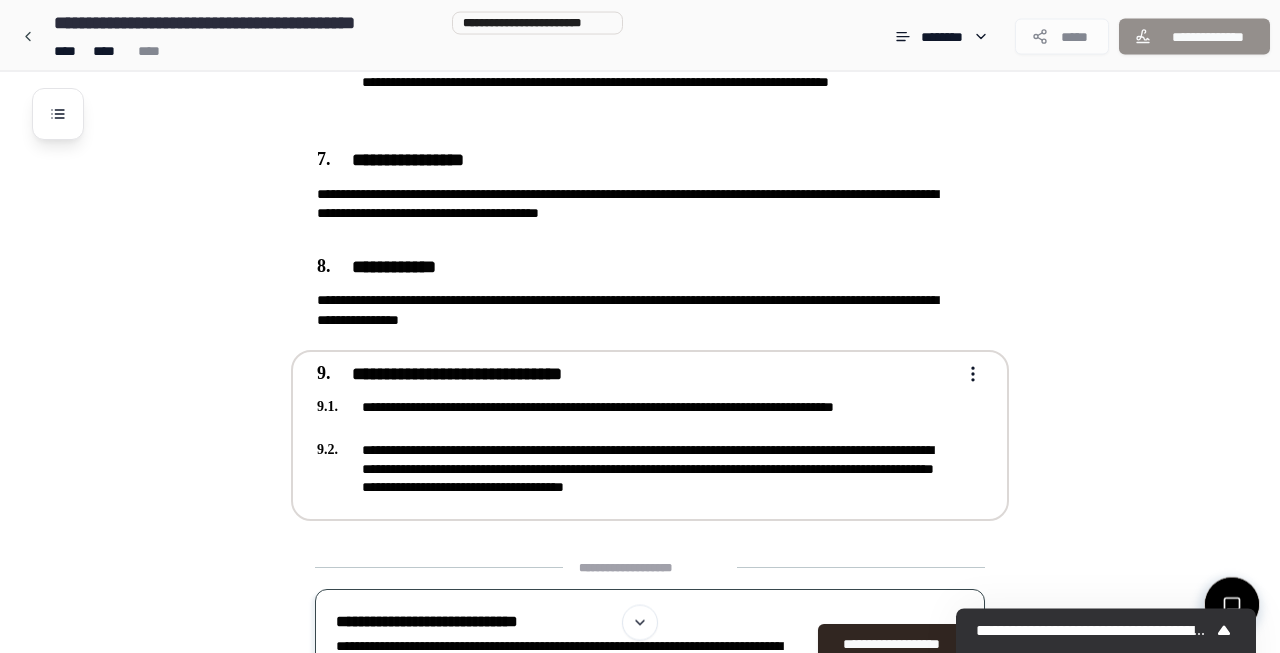 click on "**********" at bounding box center [640, -385] 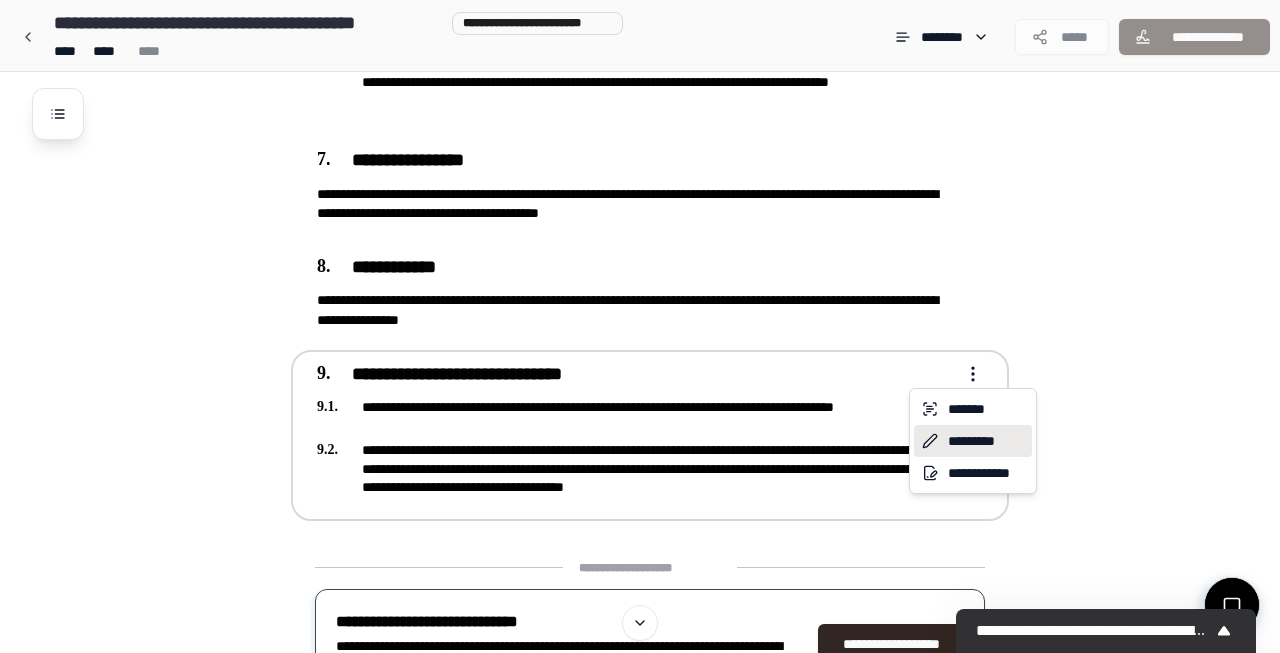 click on "*********" at bounding box center (973, 441) 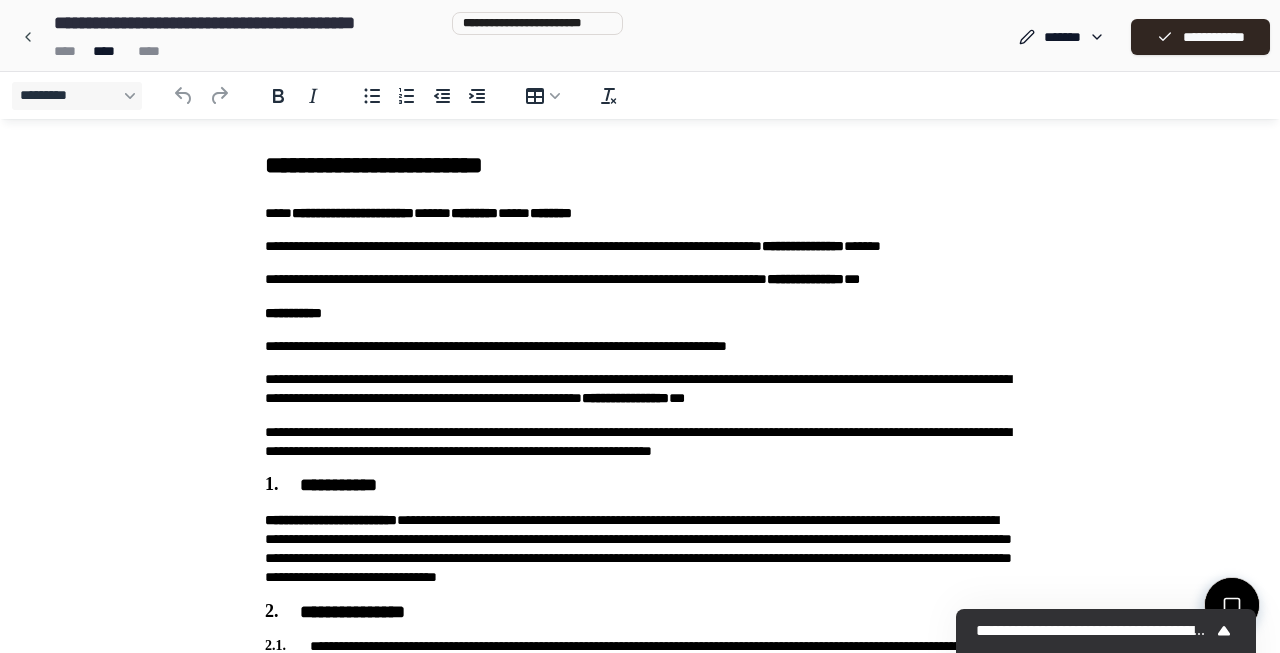scroll, scrollTop: 0, scrollLeft: 0, axis: both 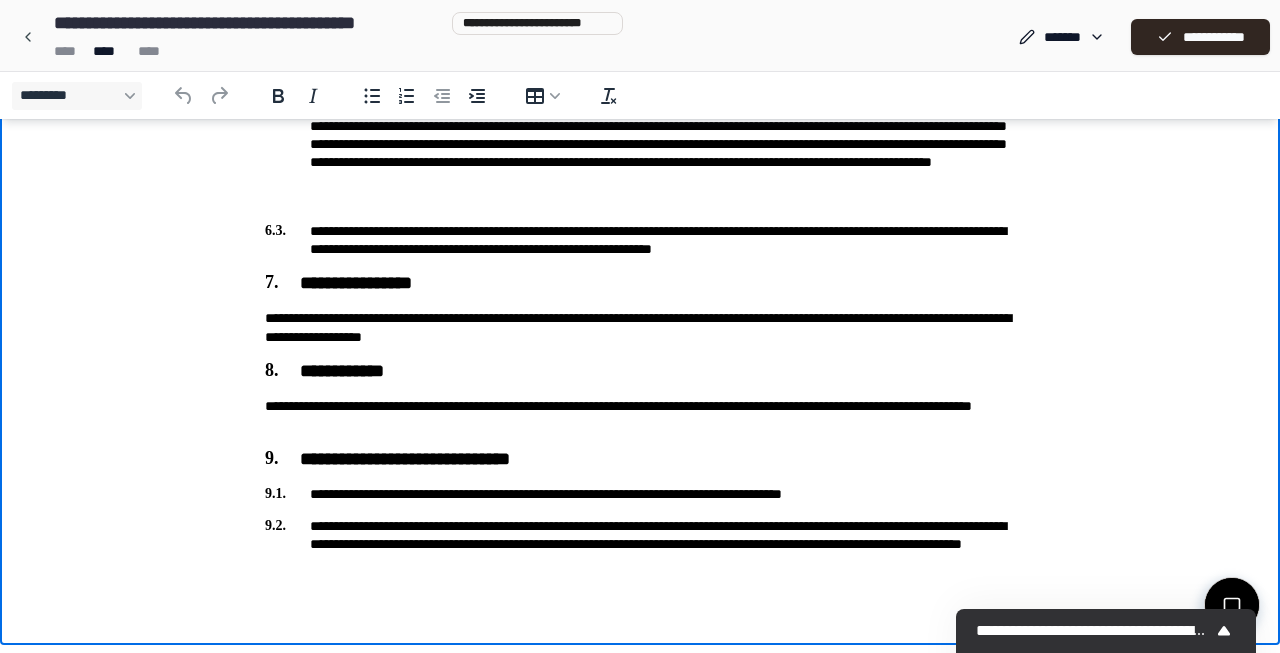 click on "**********" at bounding box center [640, 544] 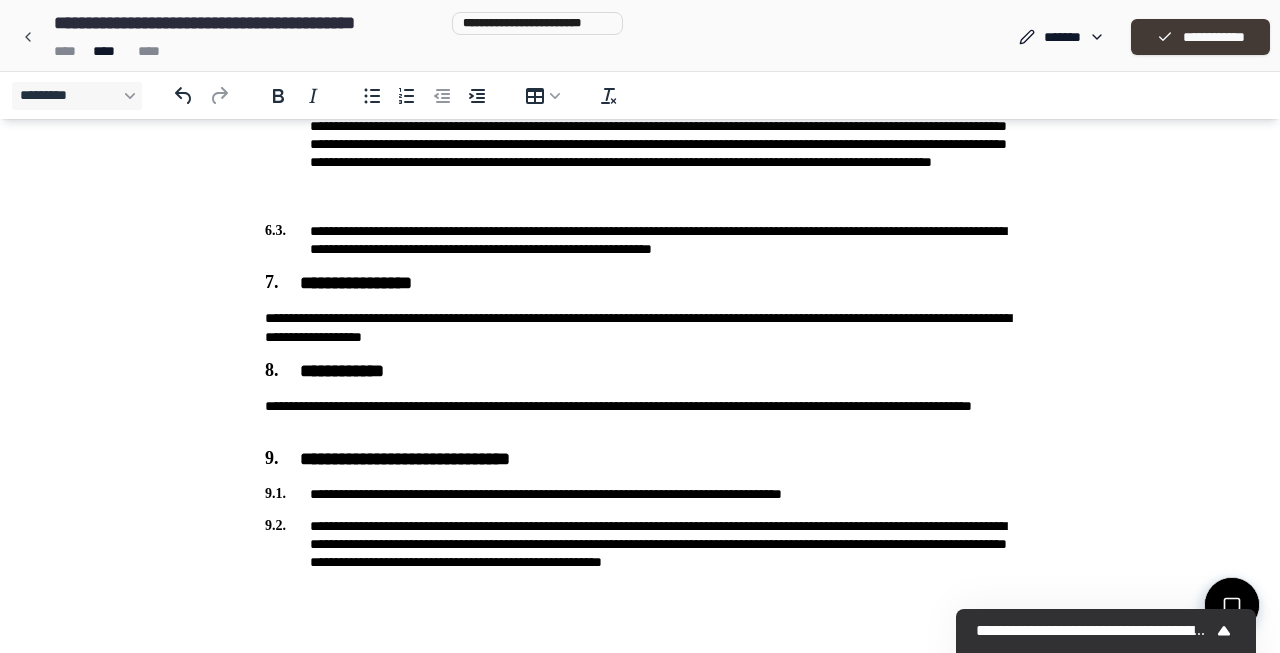 click on "**********" at bounding box center [1200, 37] 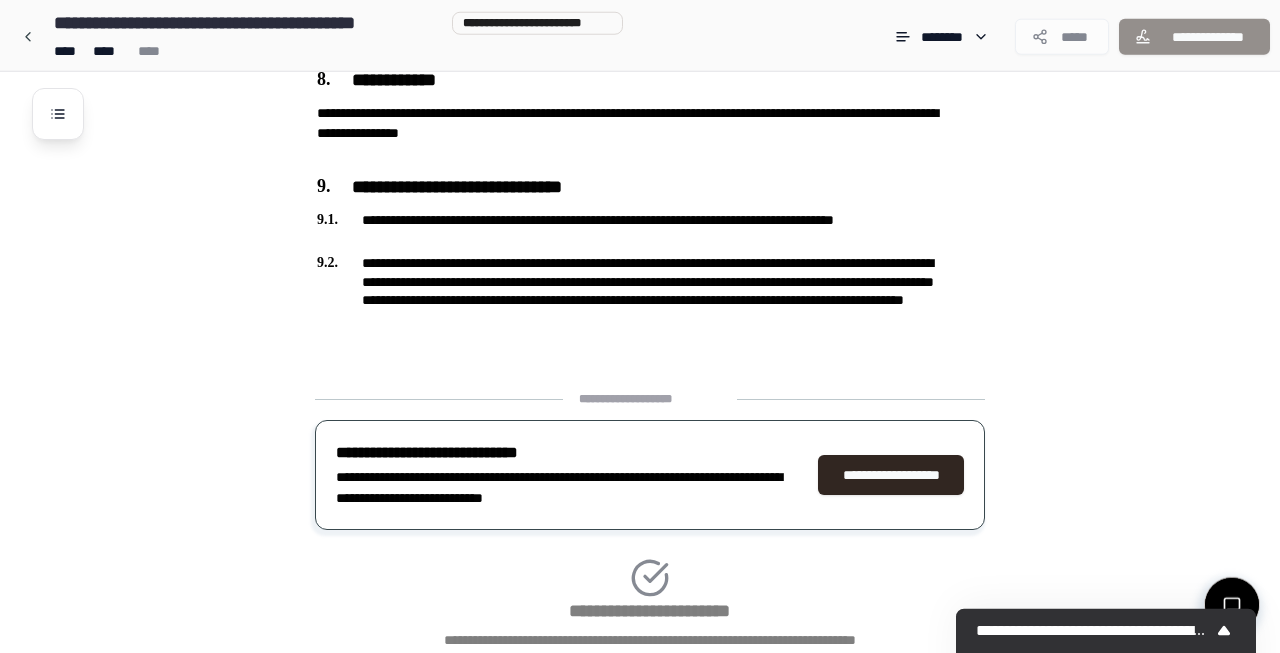 scroll, scrollTop: 2061, scrollLeft: 0, axis: vertical 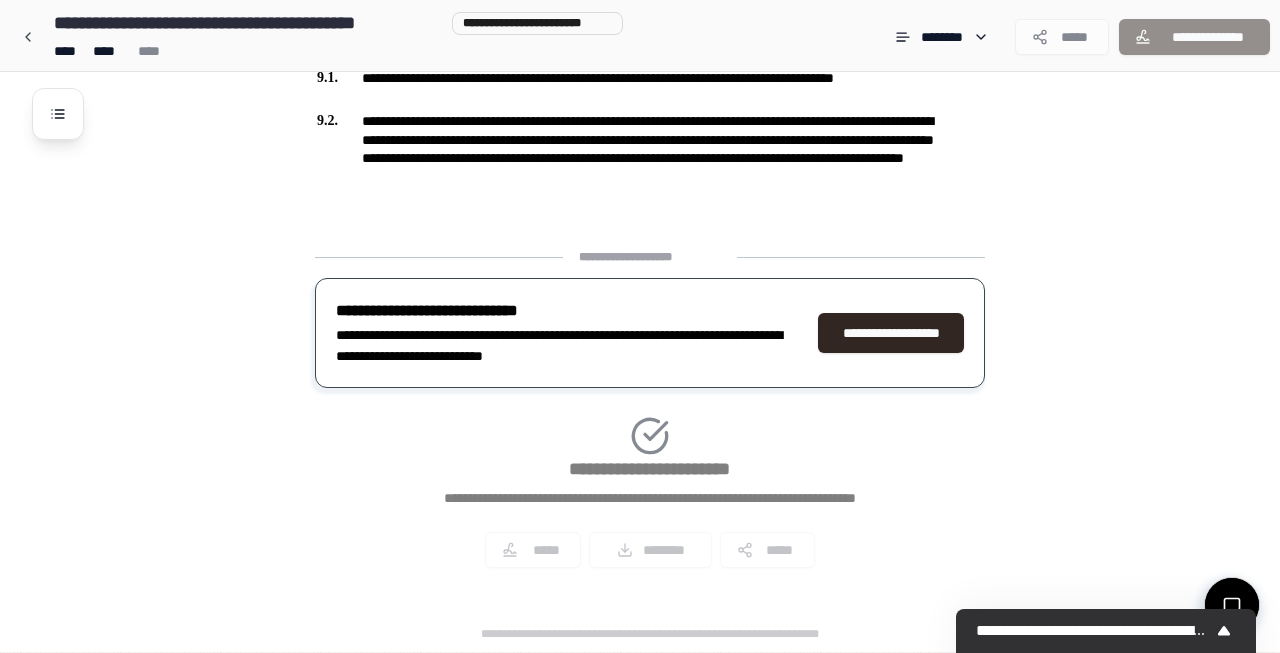 click on "**********" at bounding box center [650, 416] 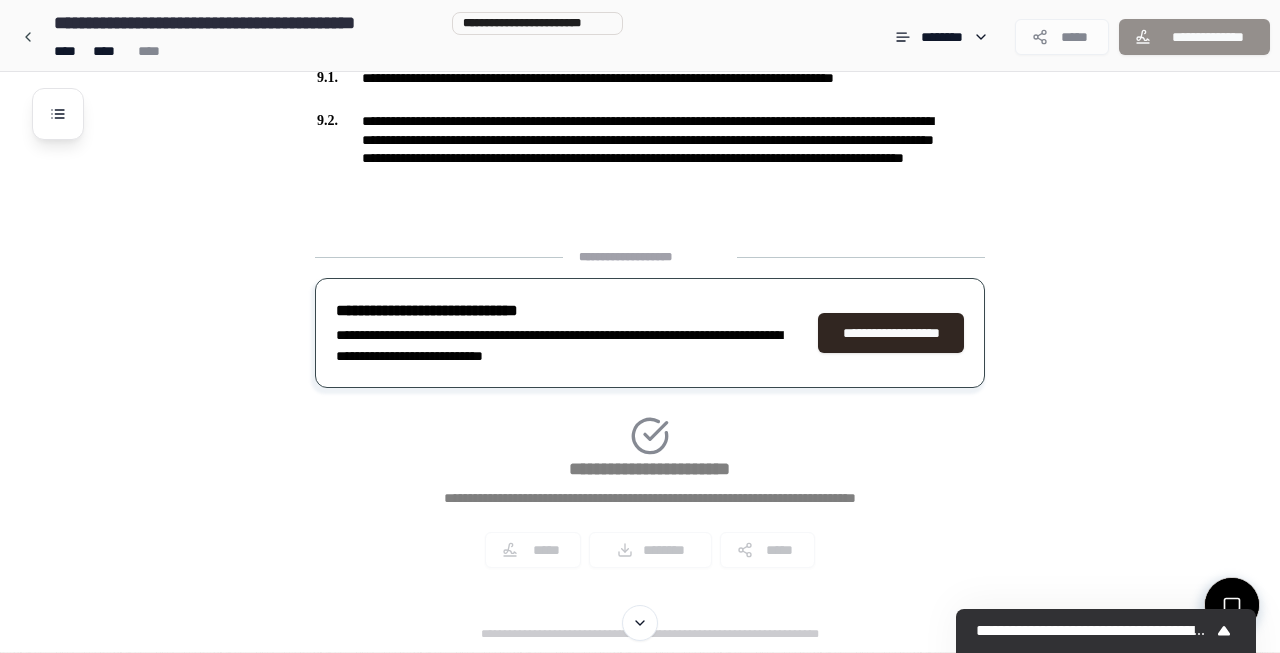 scroll, scrollTop: 130, scrollLeft: 0, axis: vertical 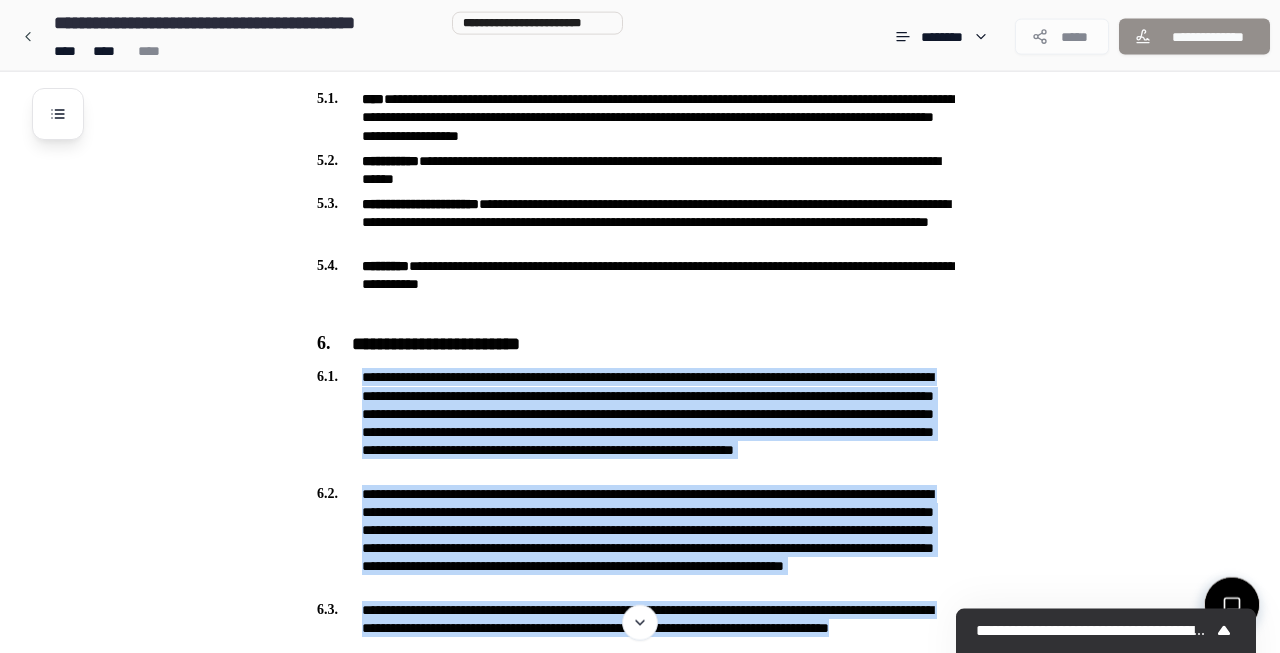 drag, startPoint x: 1279, startPoint y: 566, endPoint x: 1279, endPoint y: 390, distance: 176 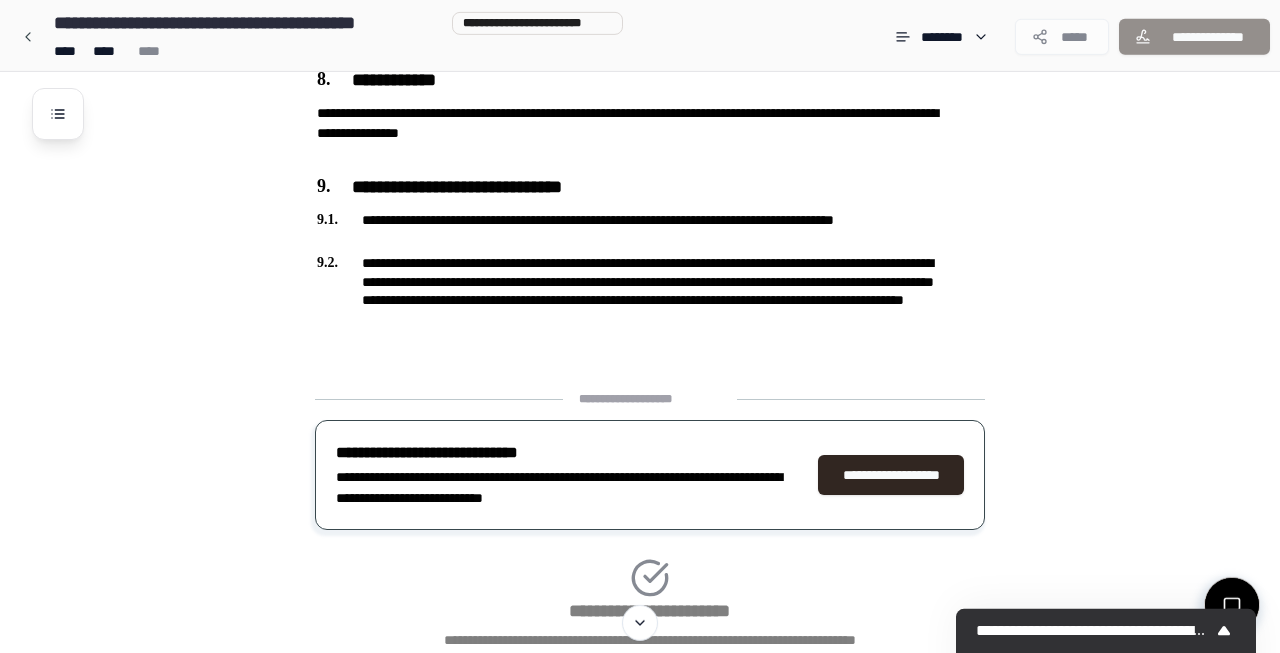 scroll, scrollTop: 1943, scrollLeft: 0, axis: vertical 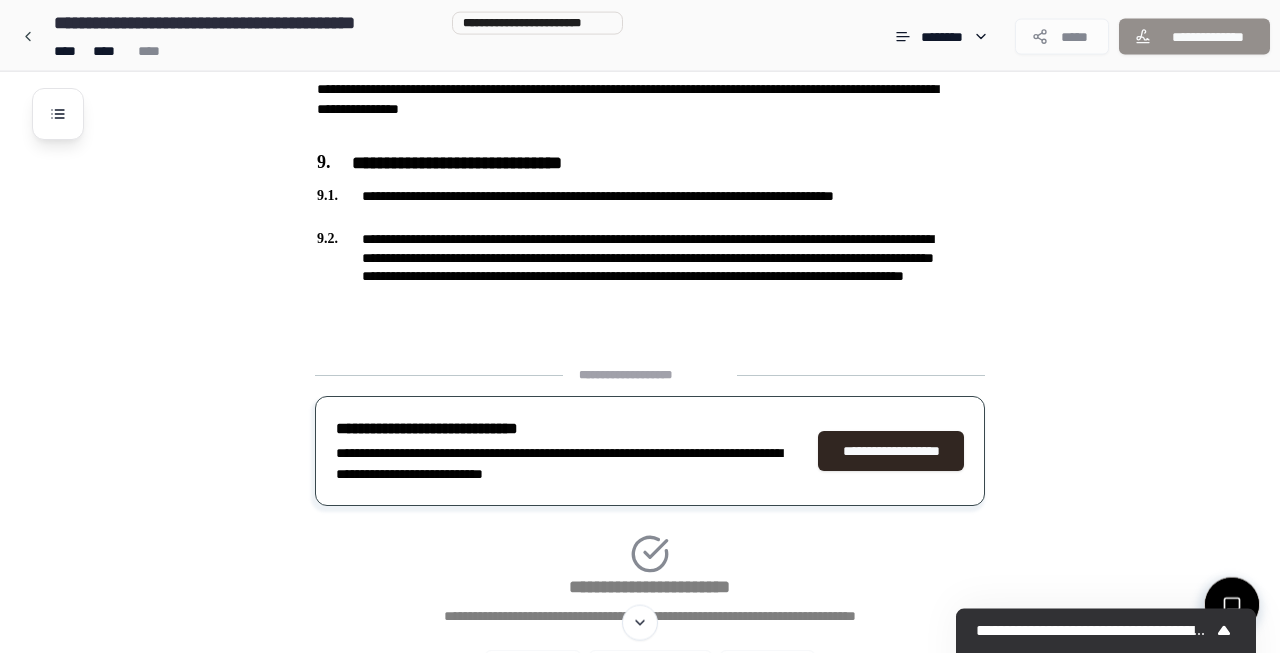 click on "**********" at bounding box center [666, -551] 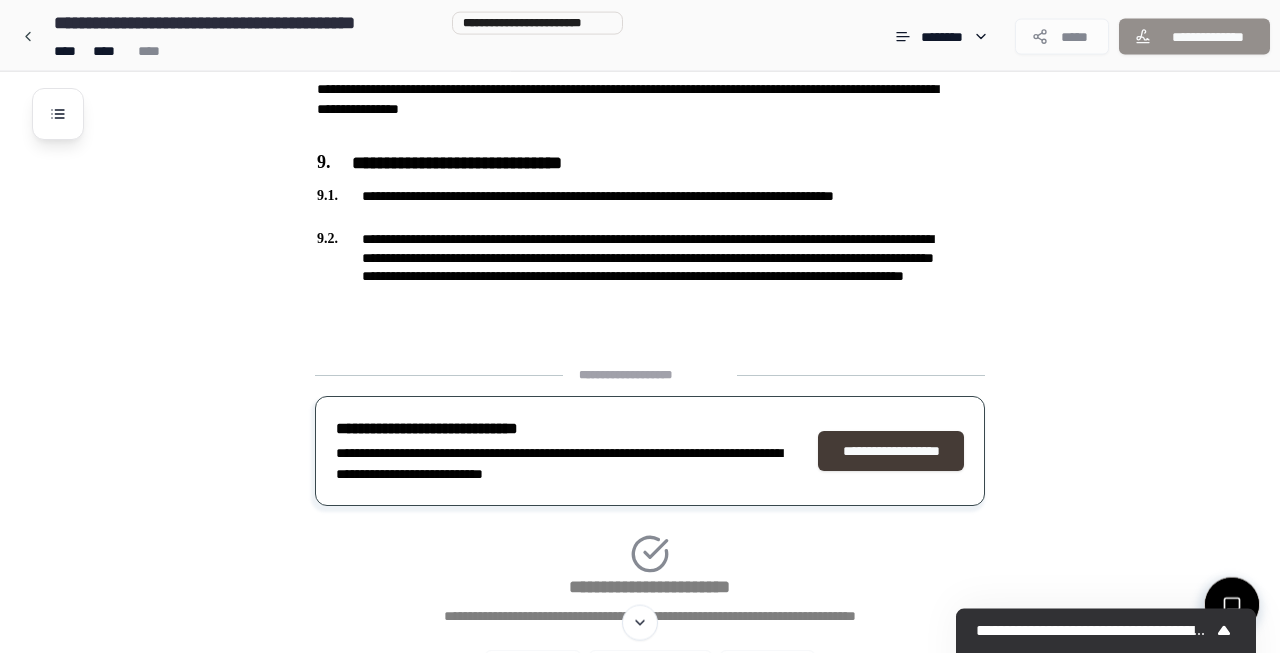 click on "**********" at bounding box center [891, 451] 